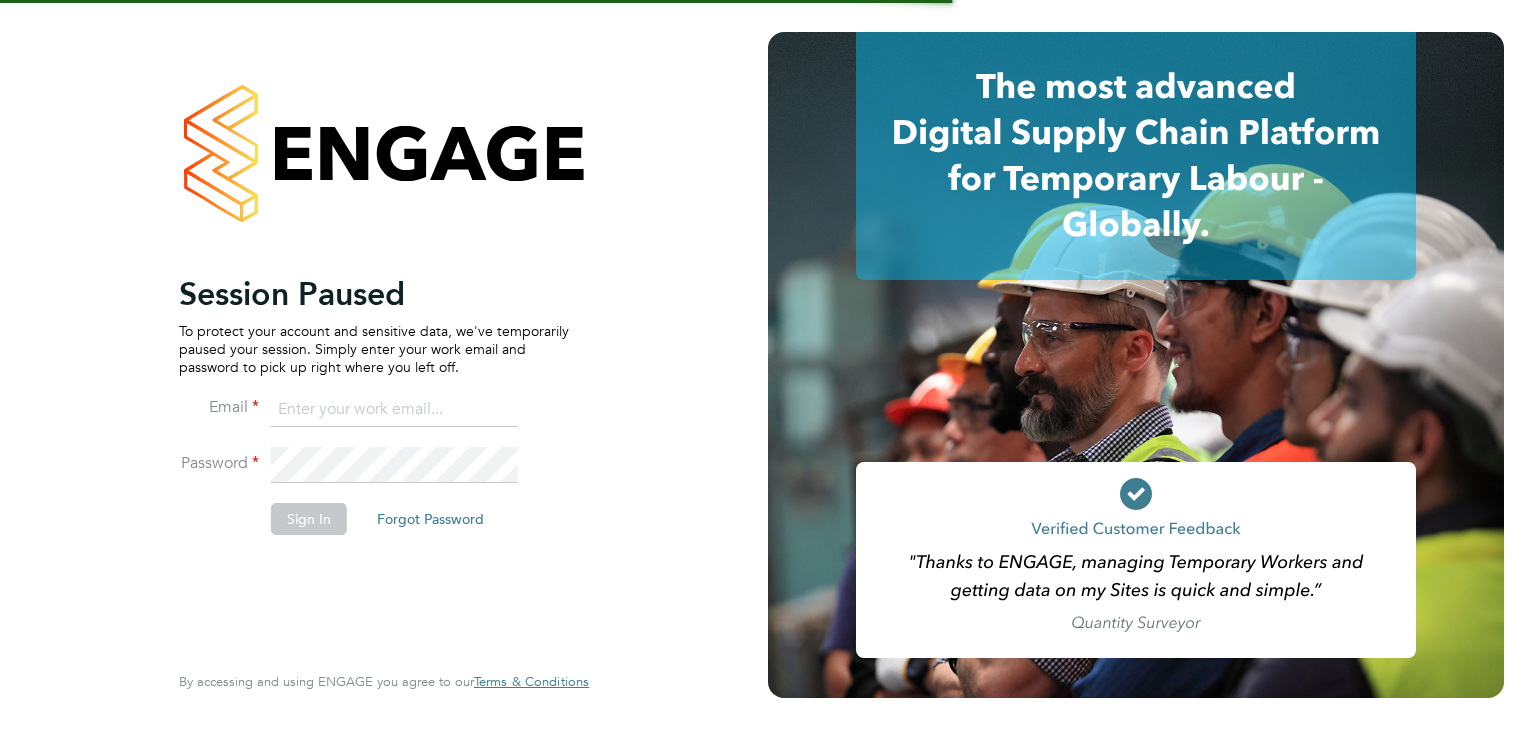 scroll, scrollTop: 0, scrollLeft: 0, axis: both 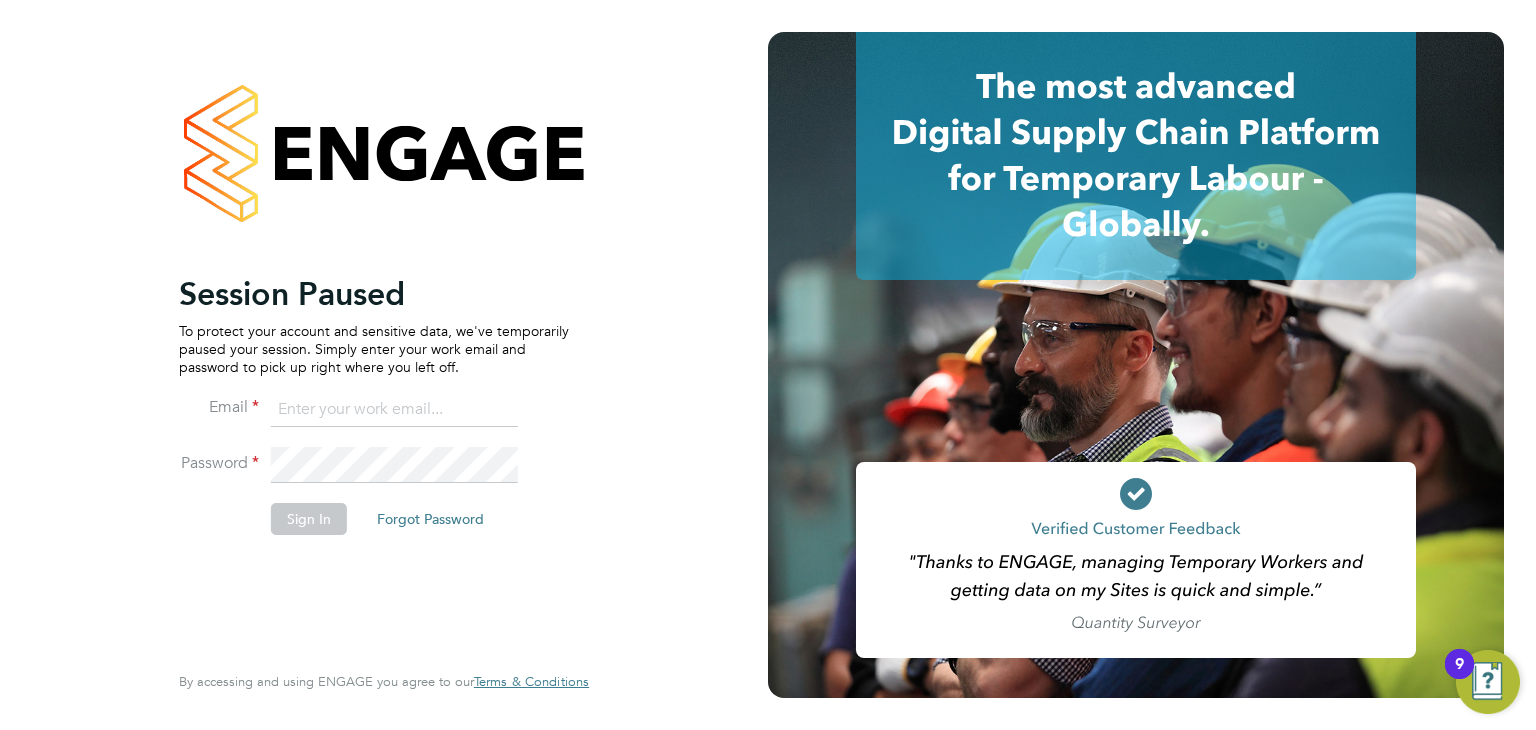 type on "martina@acr-ltd.co.uk" 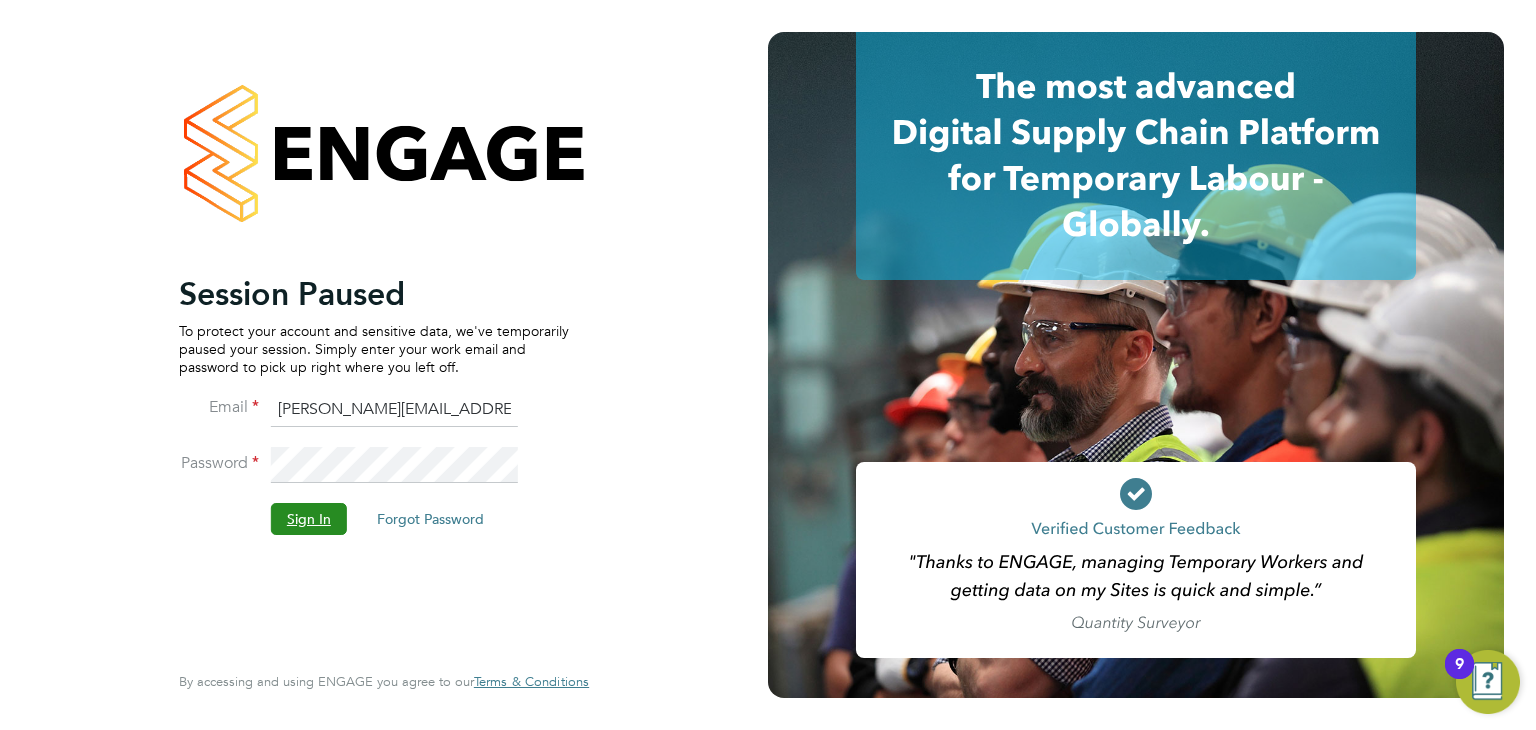click on "Sign In" 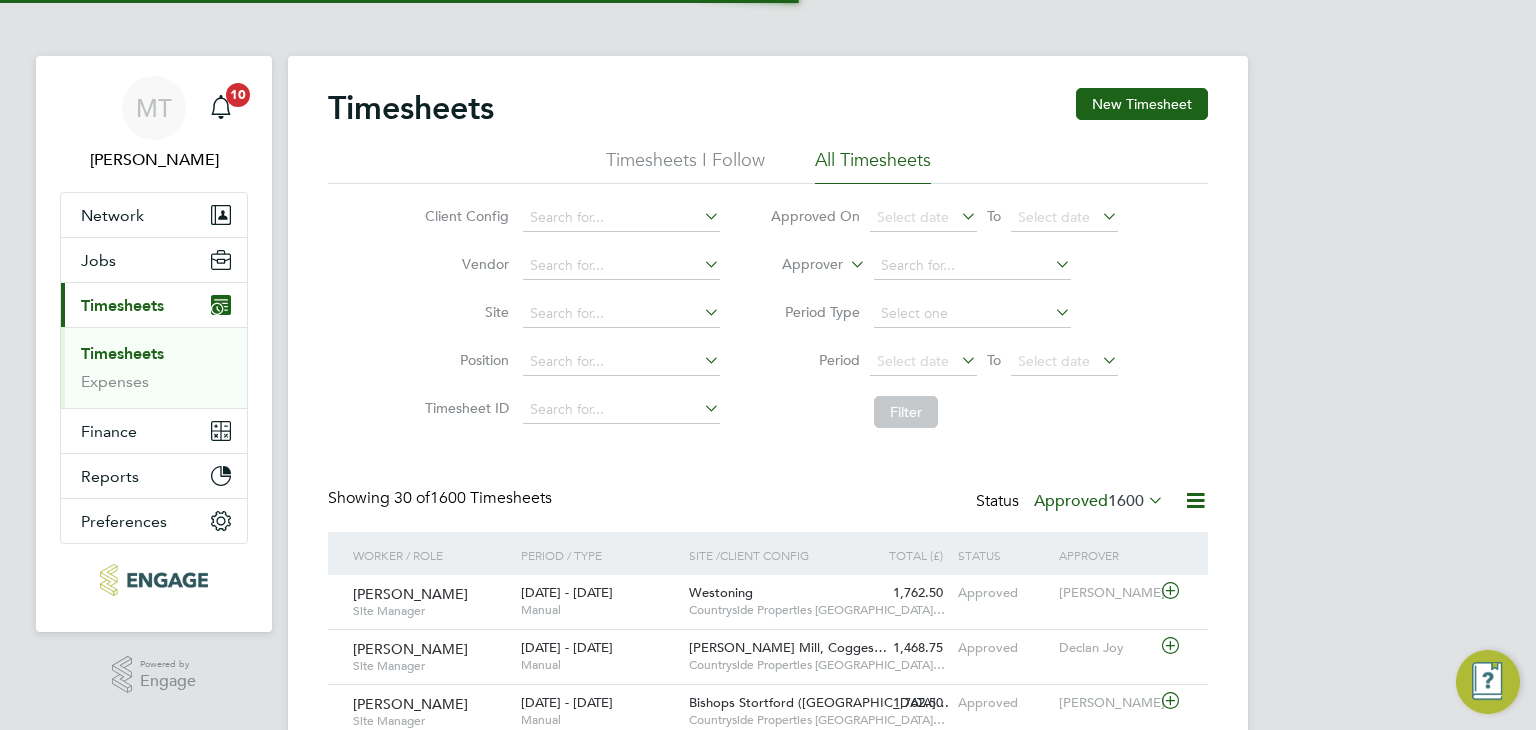 scroll, scrollTop: 0, scrollLeft: 0, axis: both 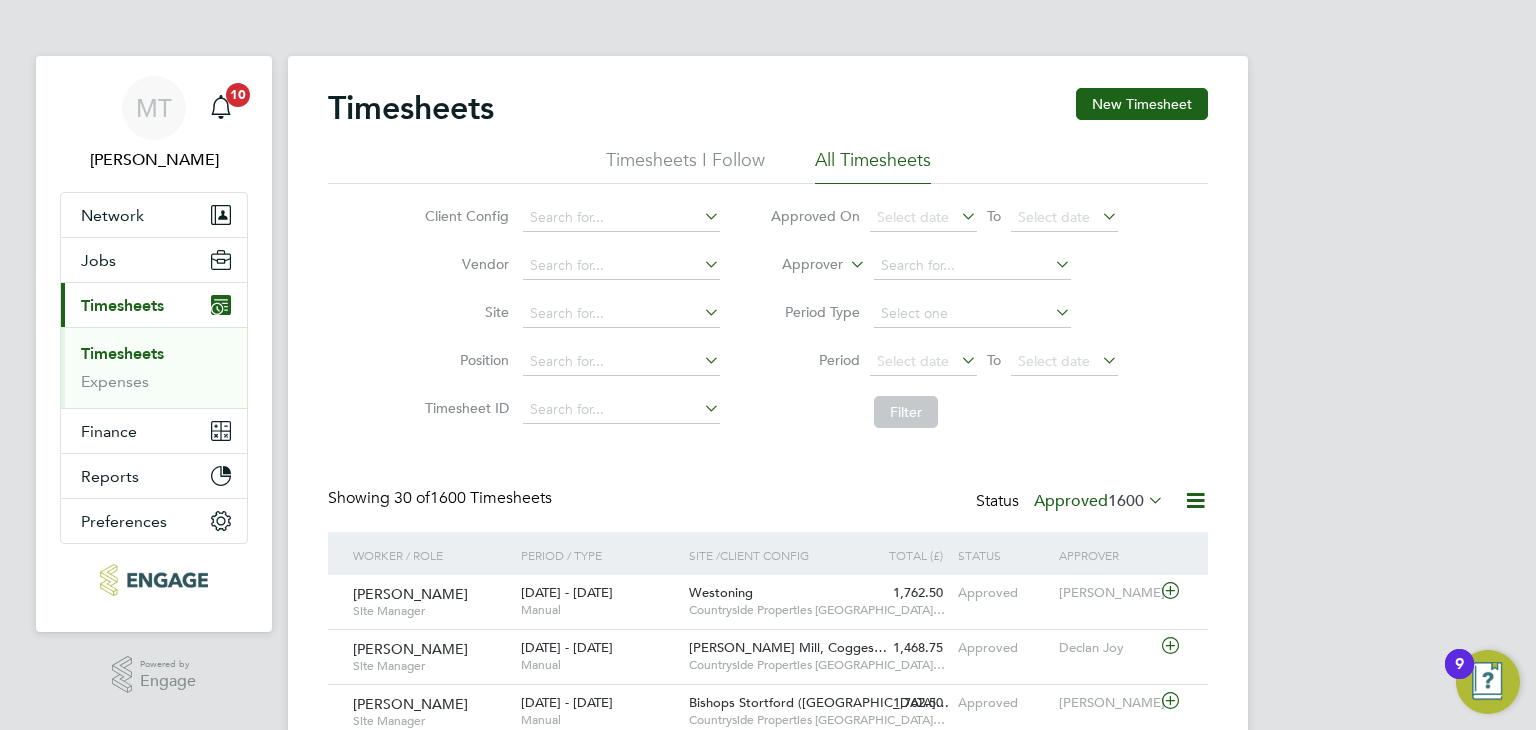 click 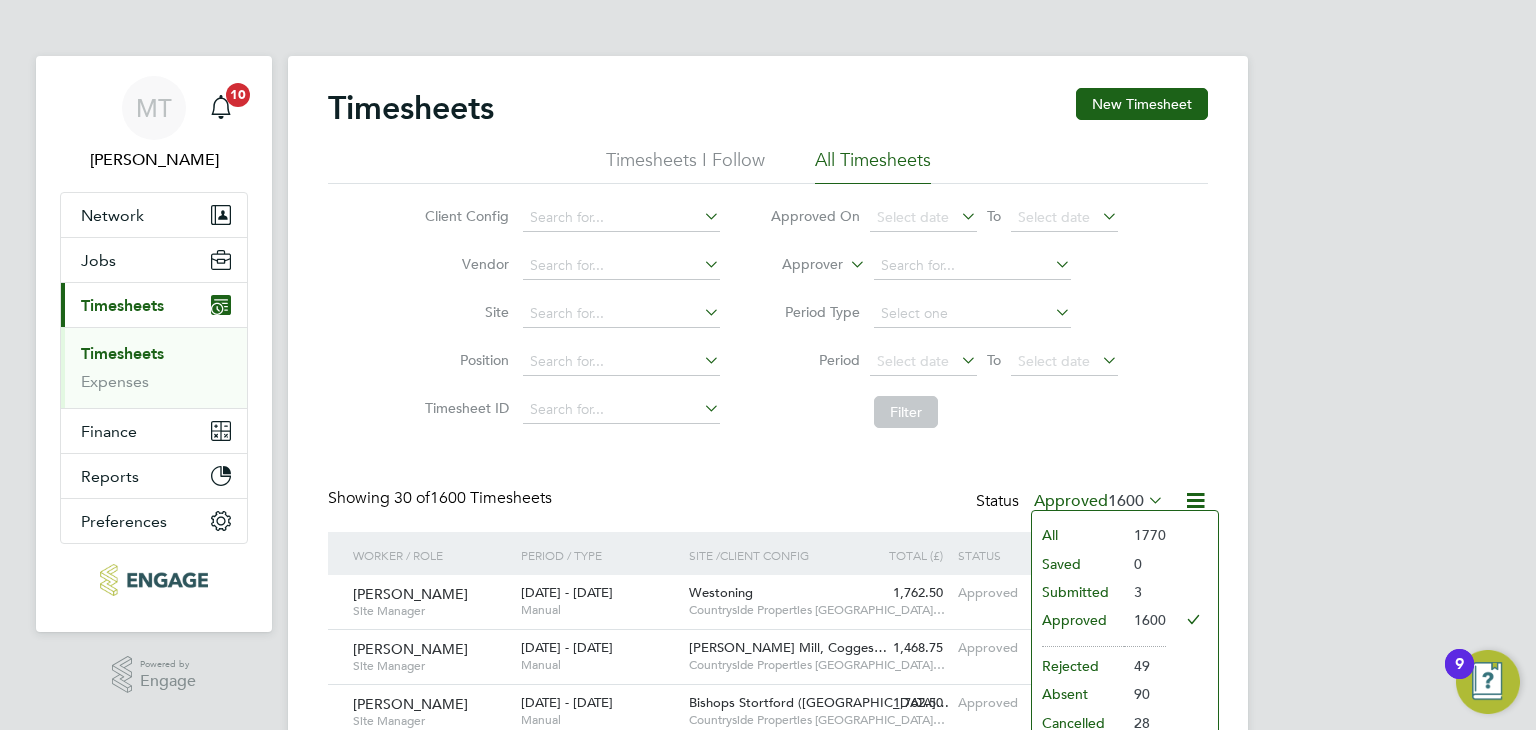 click on "Submitted" 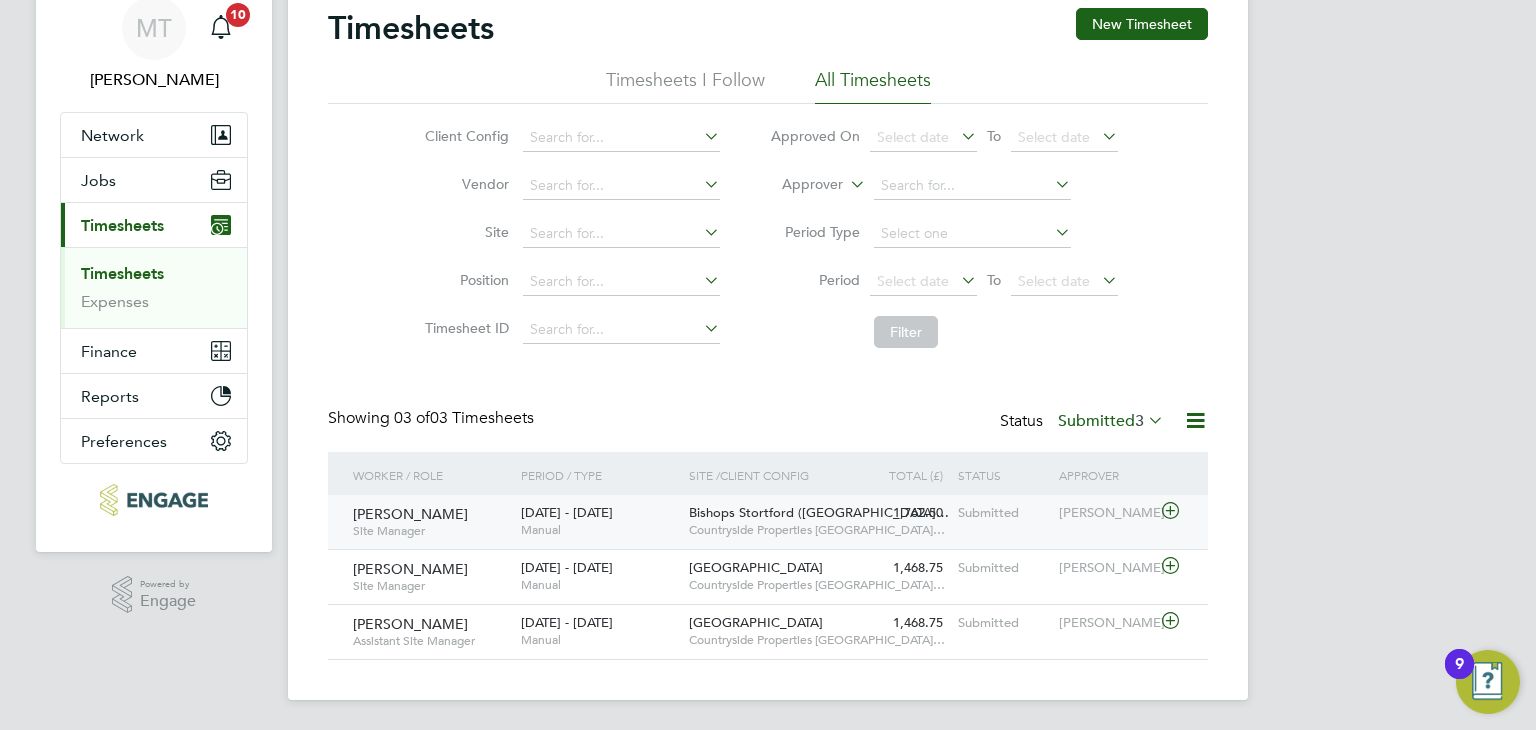 click 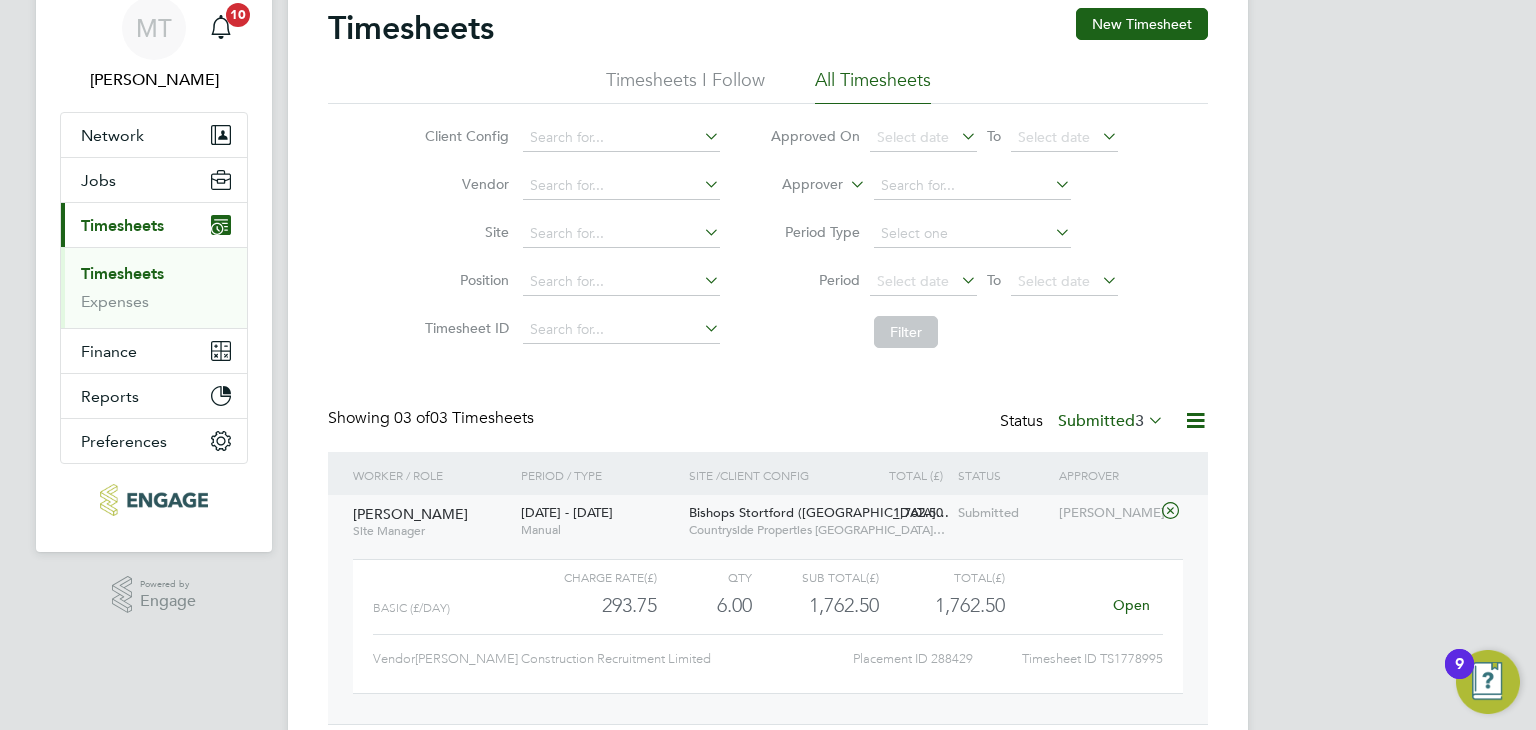 click on "Open" 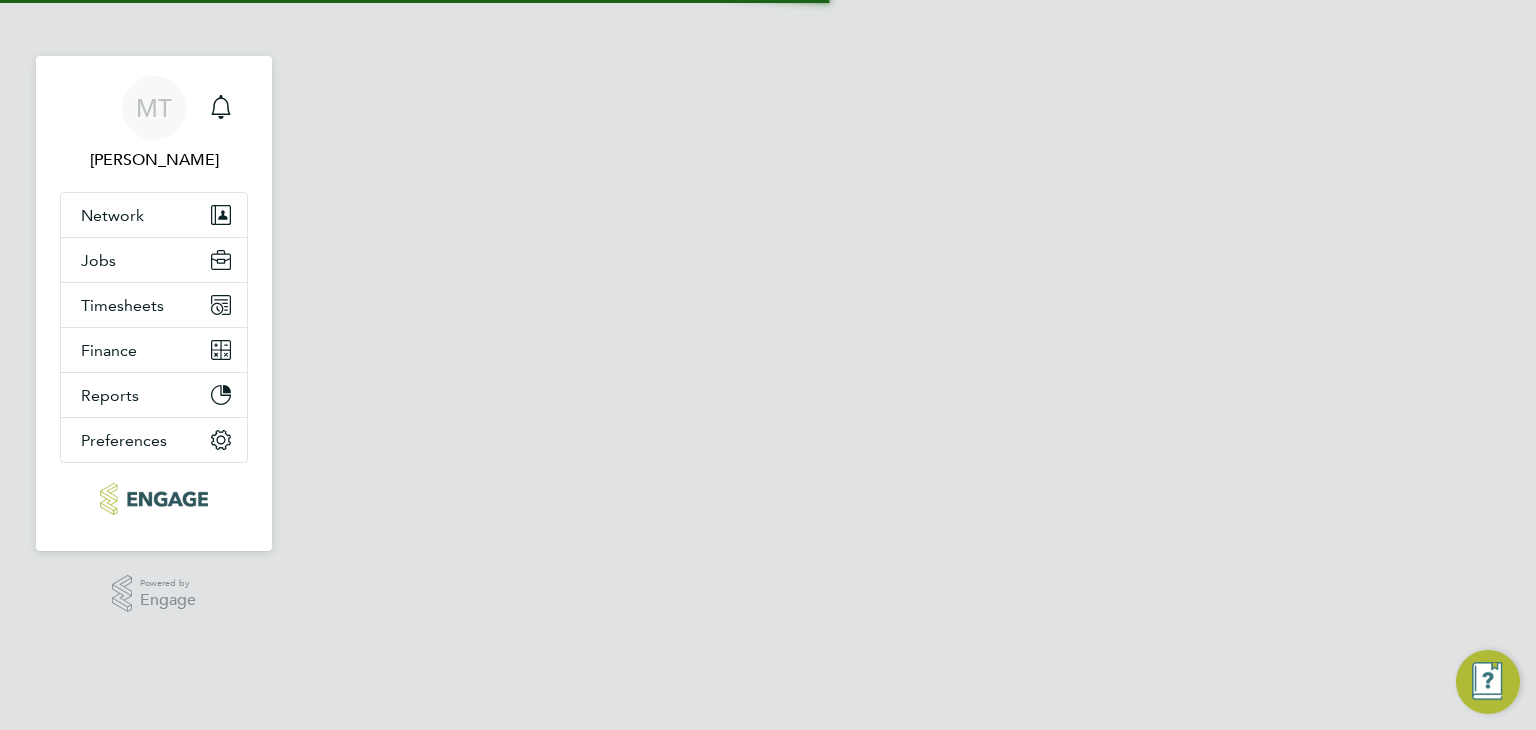 scroll, scrollTop: 0, scrollLeft: 0, axis: both 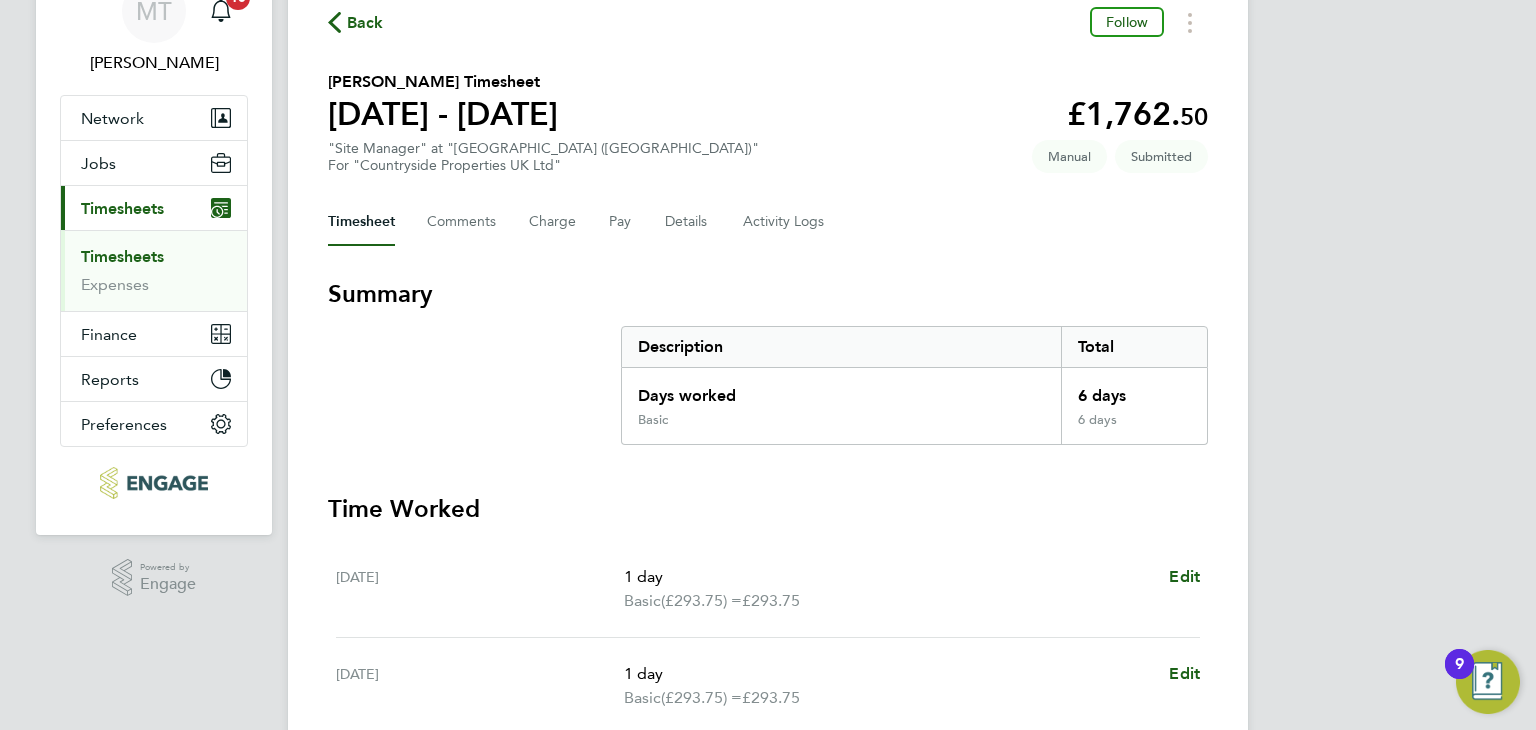 click on "Back" 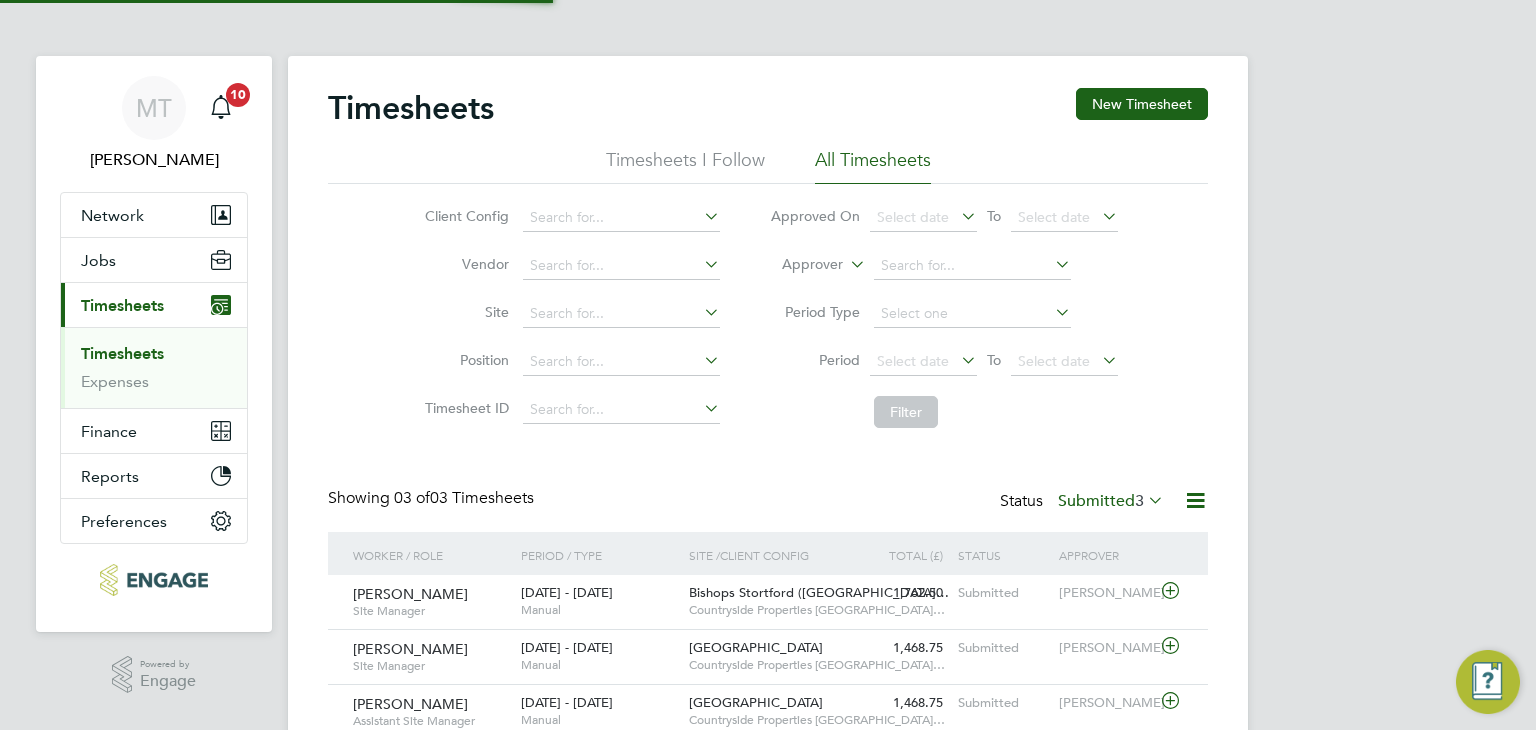 scroll, scrollTop: 9, scrollLeft: 10, axis: both 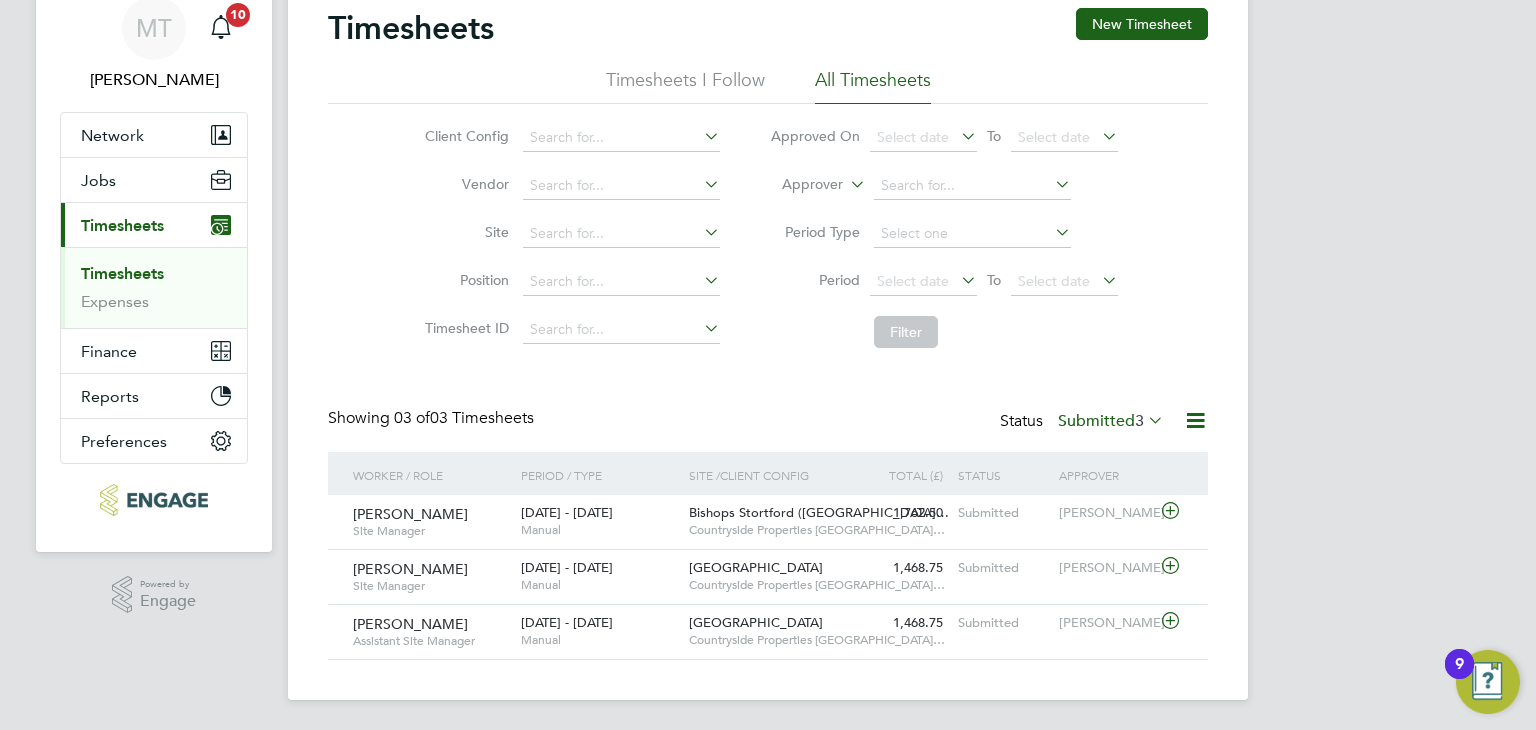 click on "Submitted  3" 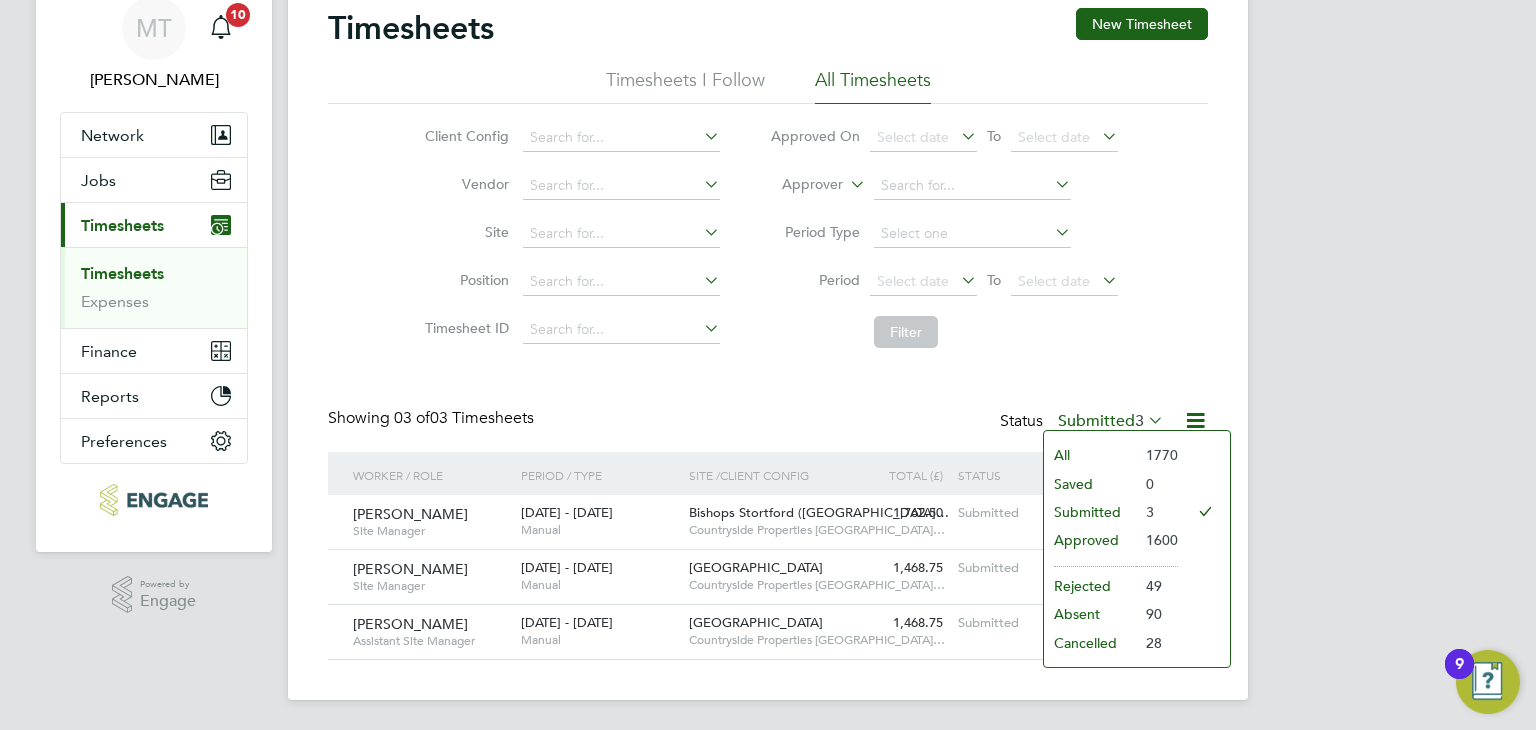 click on "Approved" 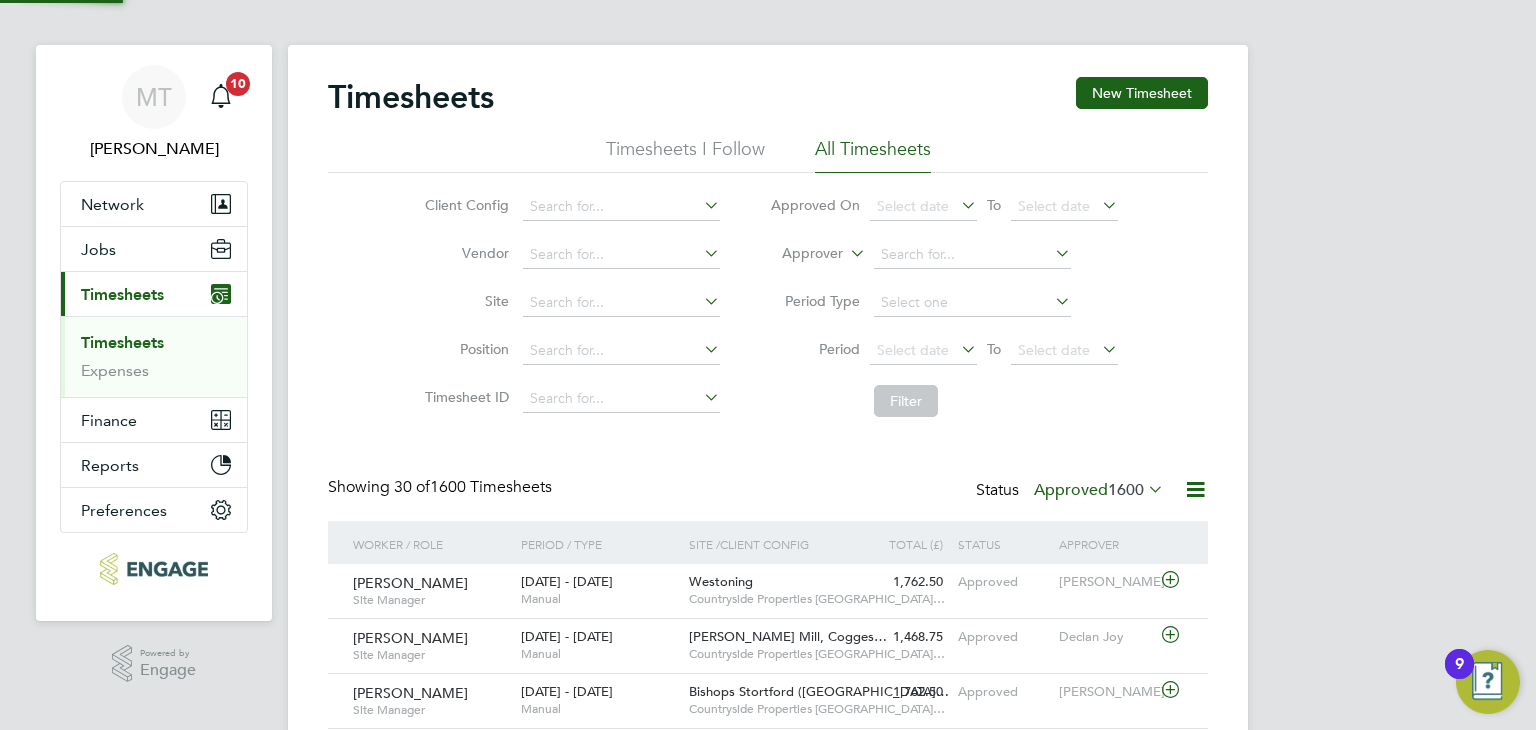 scroll, scrollTop: 80, scrollLeft: 0, axis: vertical 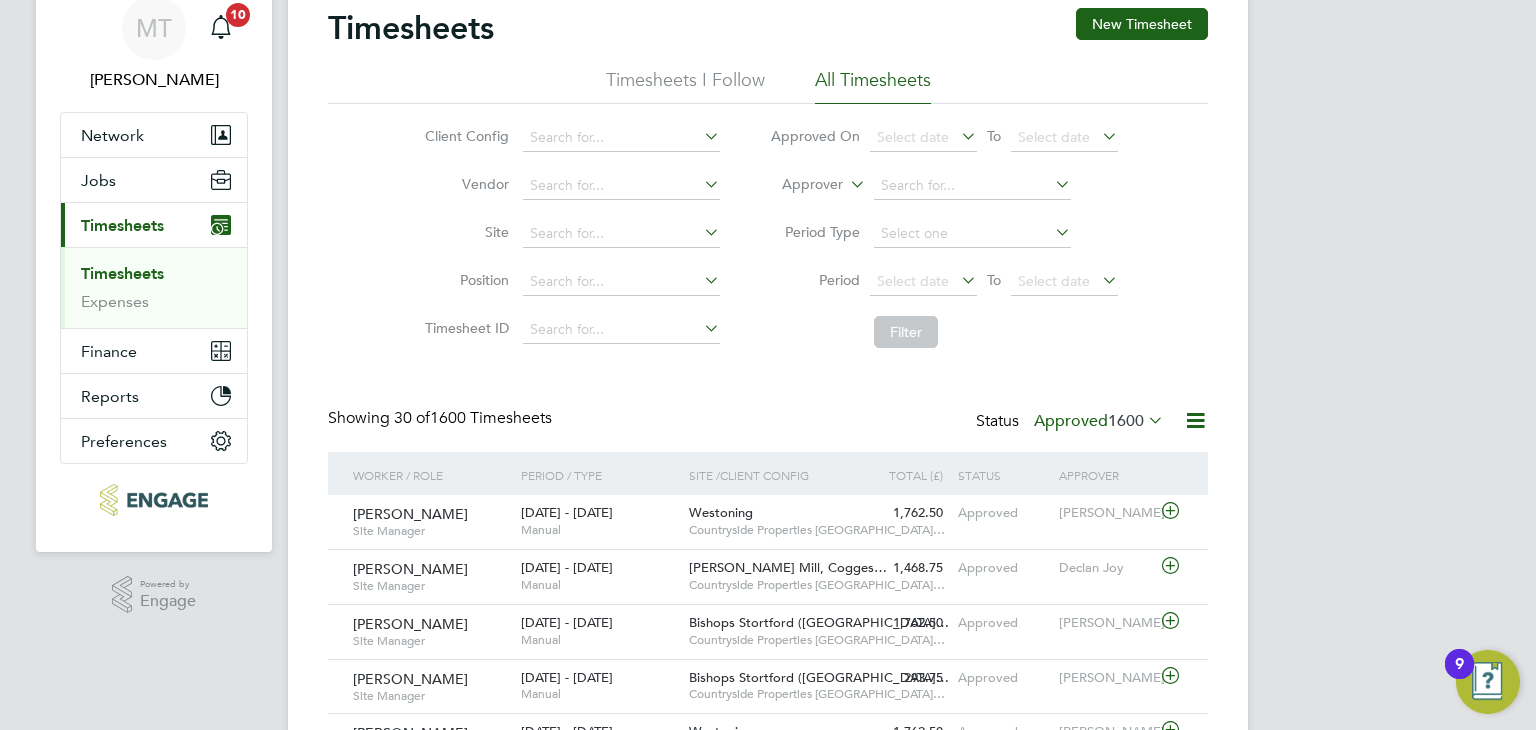 click 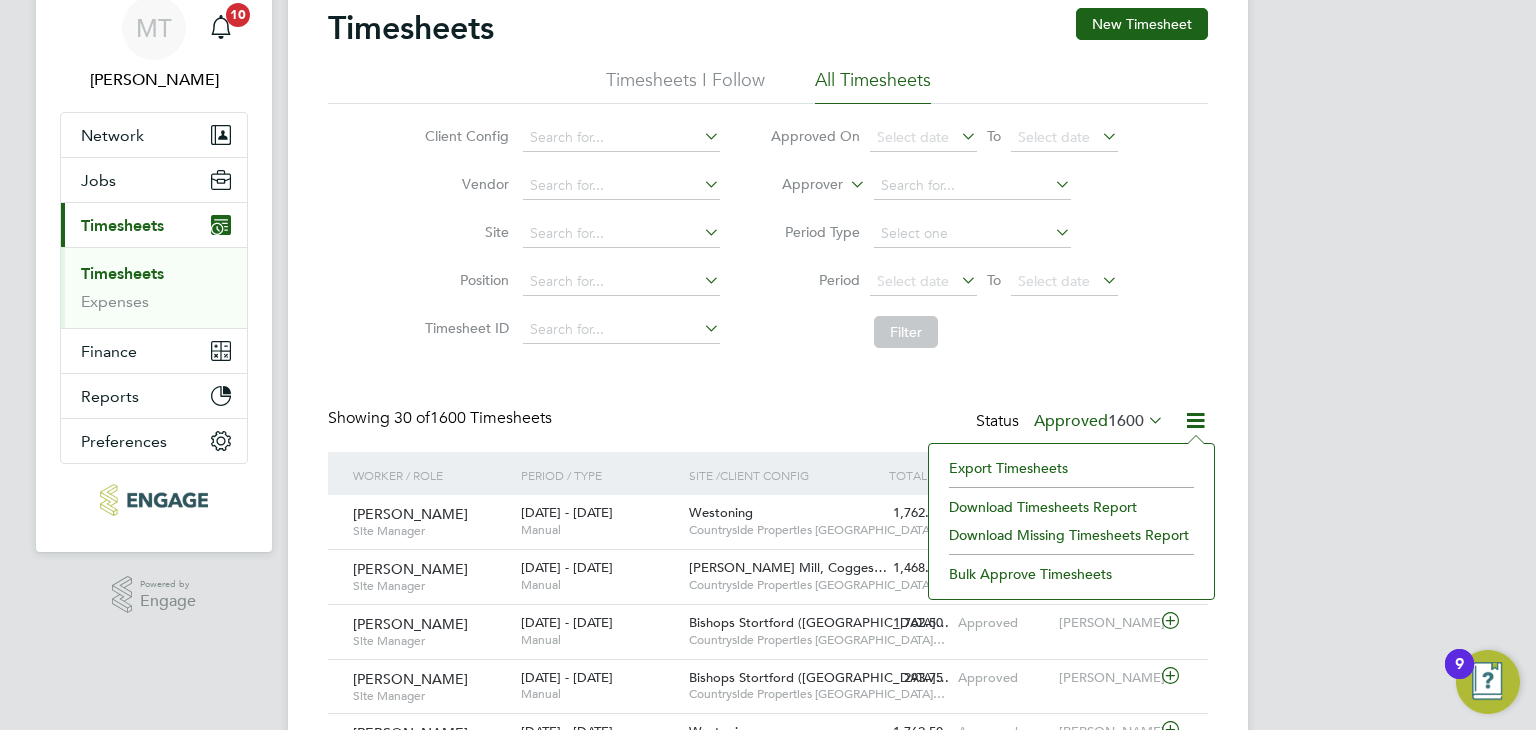 click on "Export Timesheets" 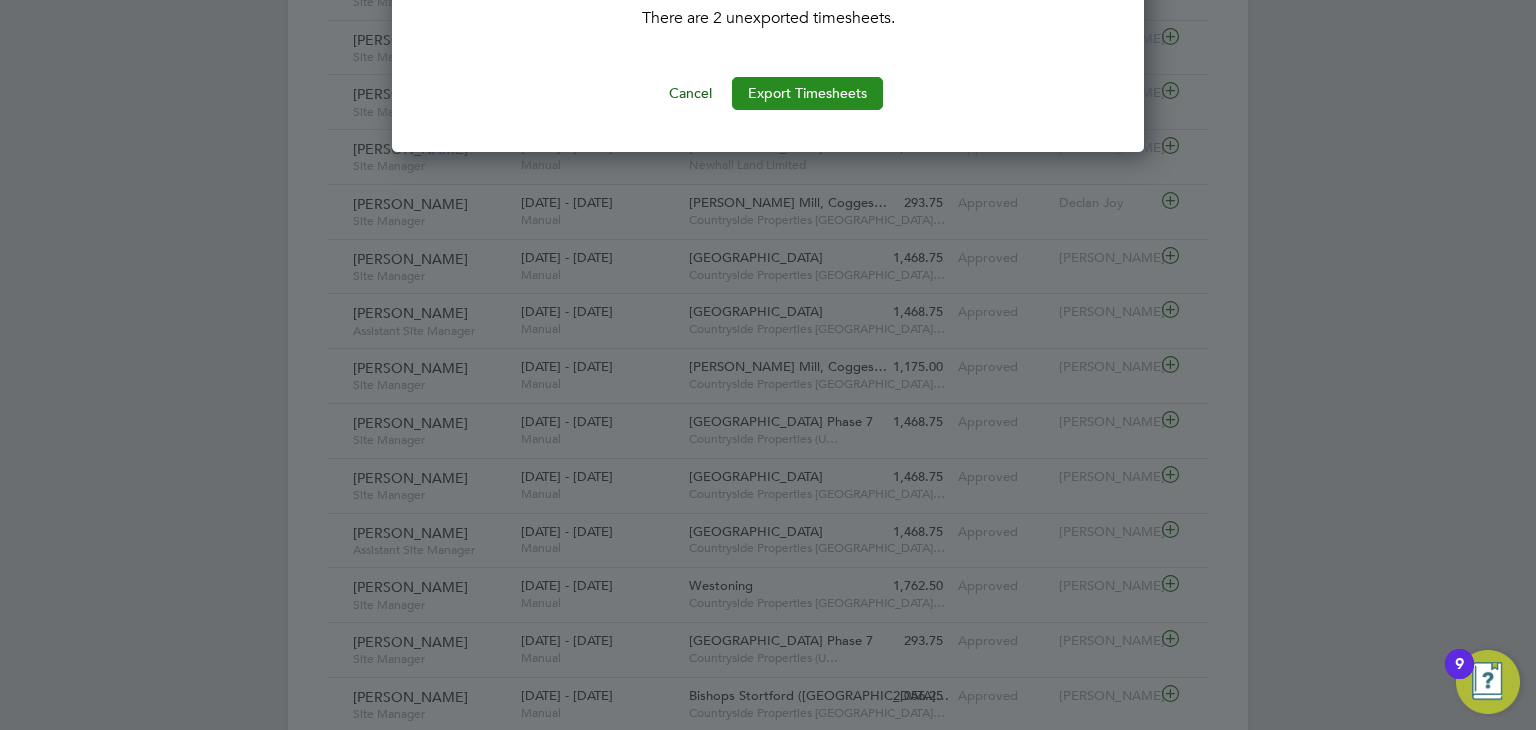 click on "Export Timesheets" at bounding box center (807, 93) 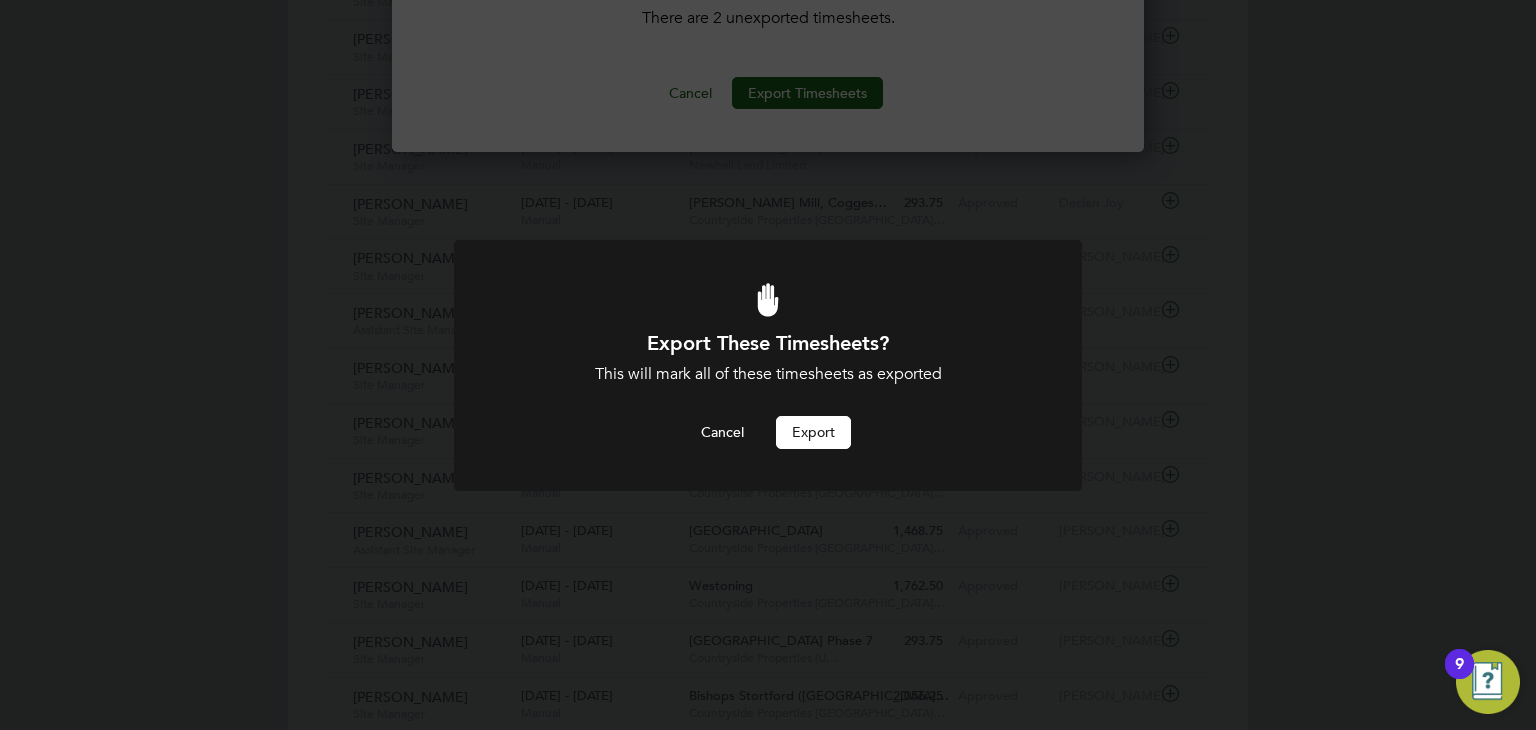 click on "Export" at bounding box center (813, 432) 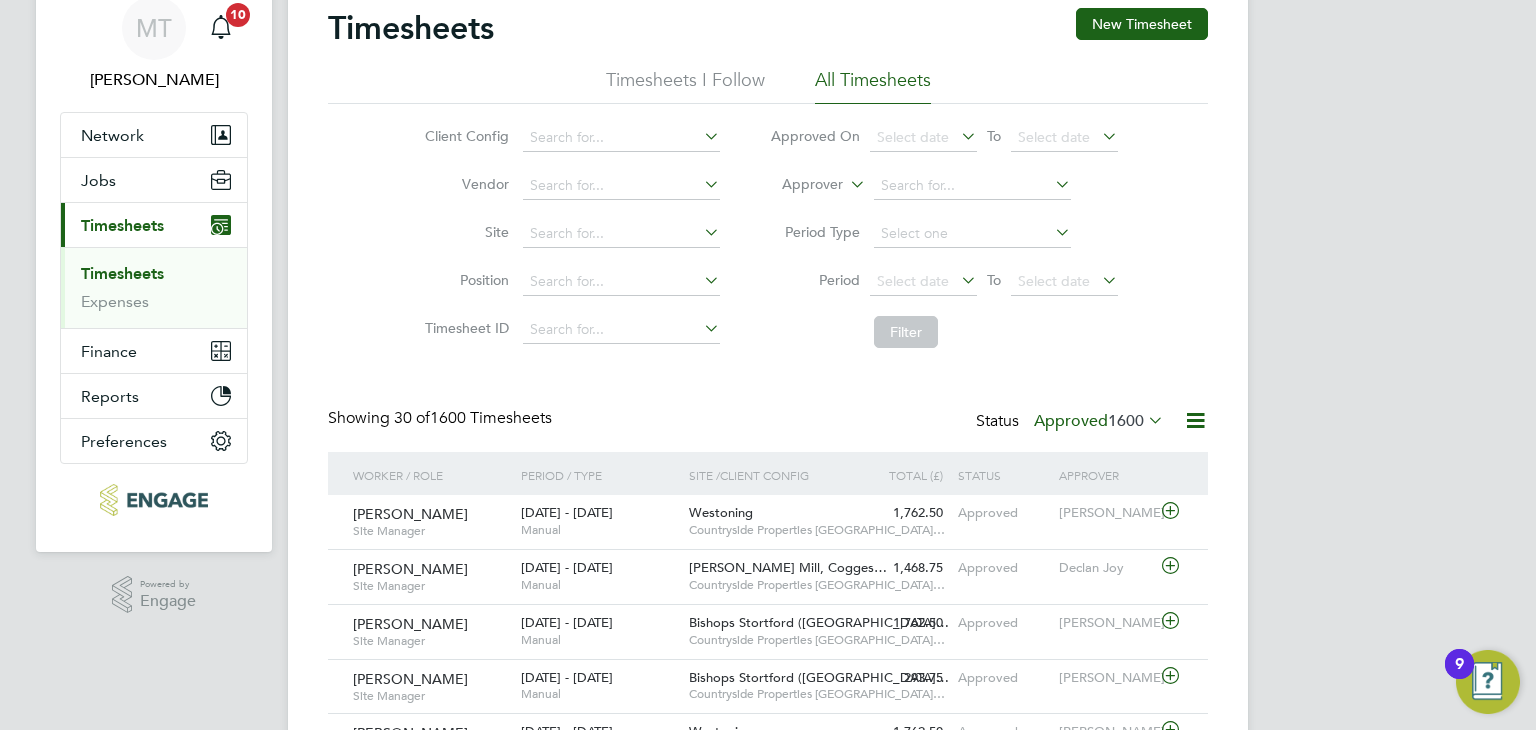 click on "Approved  1600" 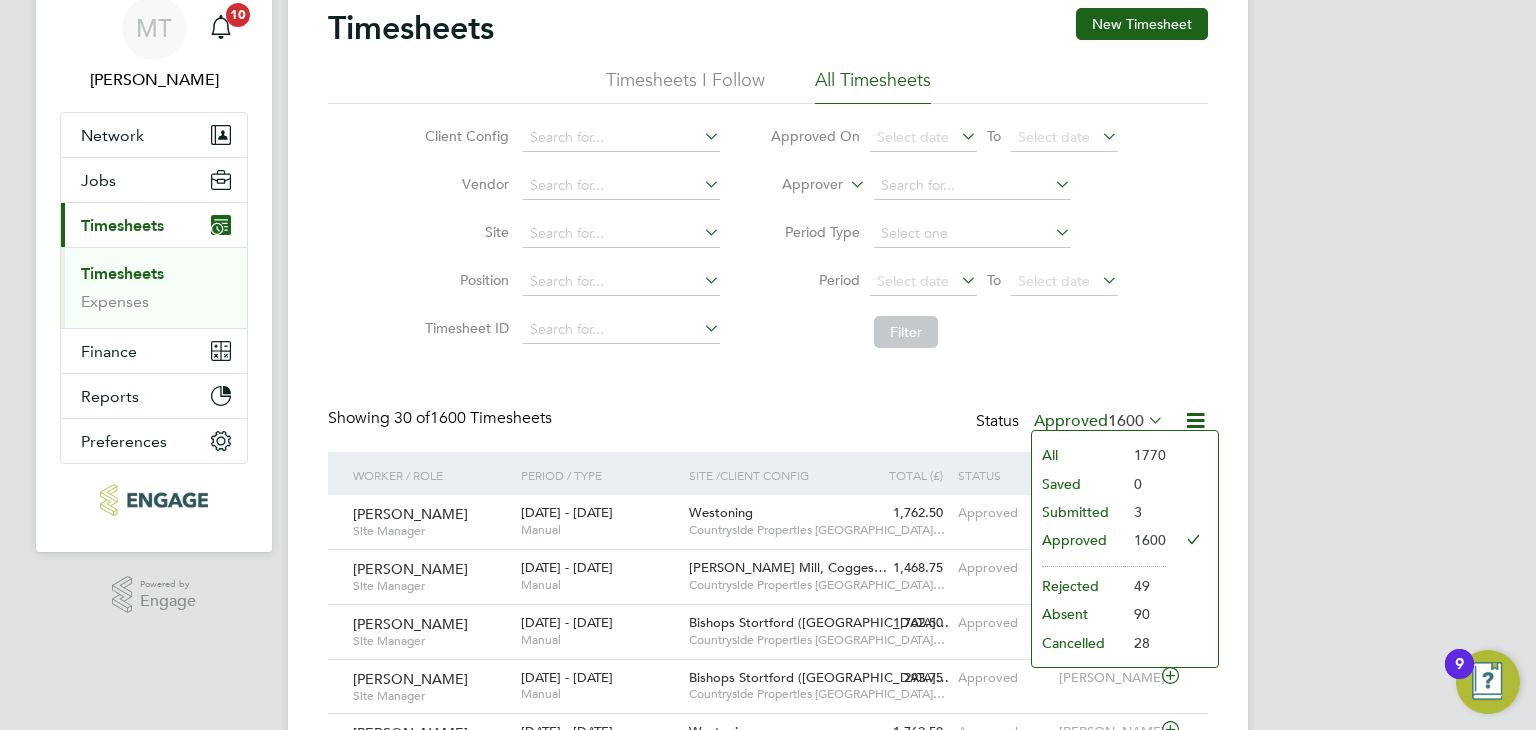 drag, startPoint x: 1071, startPoint y: 507, endPoint x: 948, endPoint y: 500, distance: 123.19903 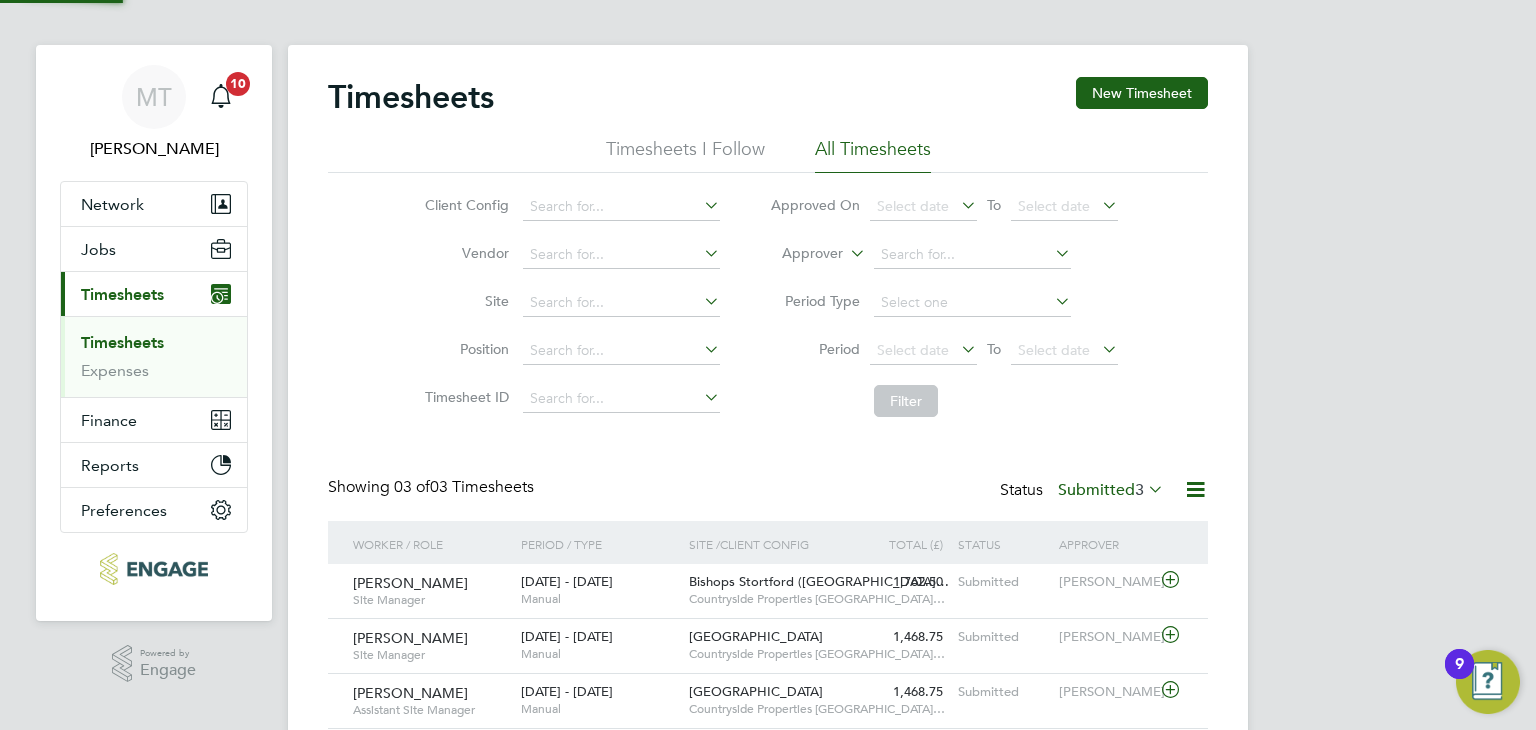 scroll, scrollTop: 80, scrollLeft: 0, axis: vertical 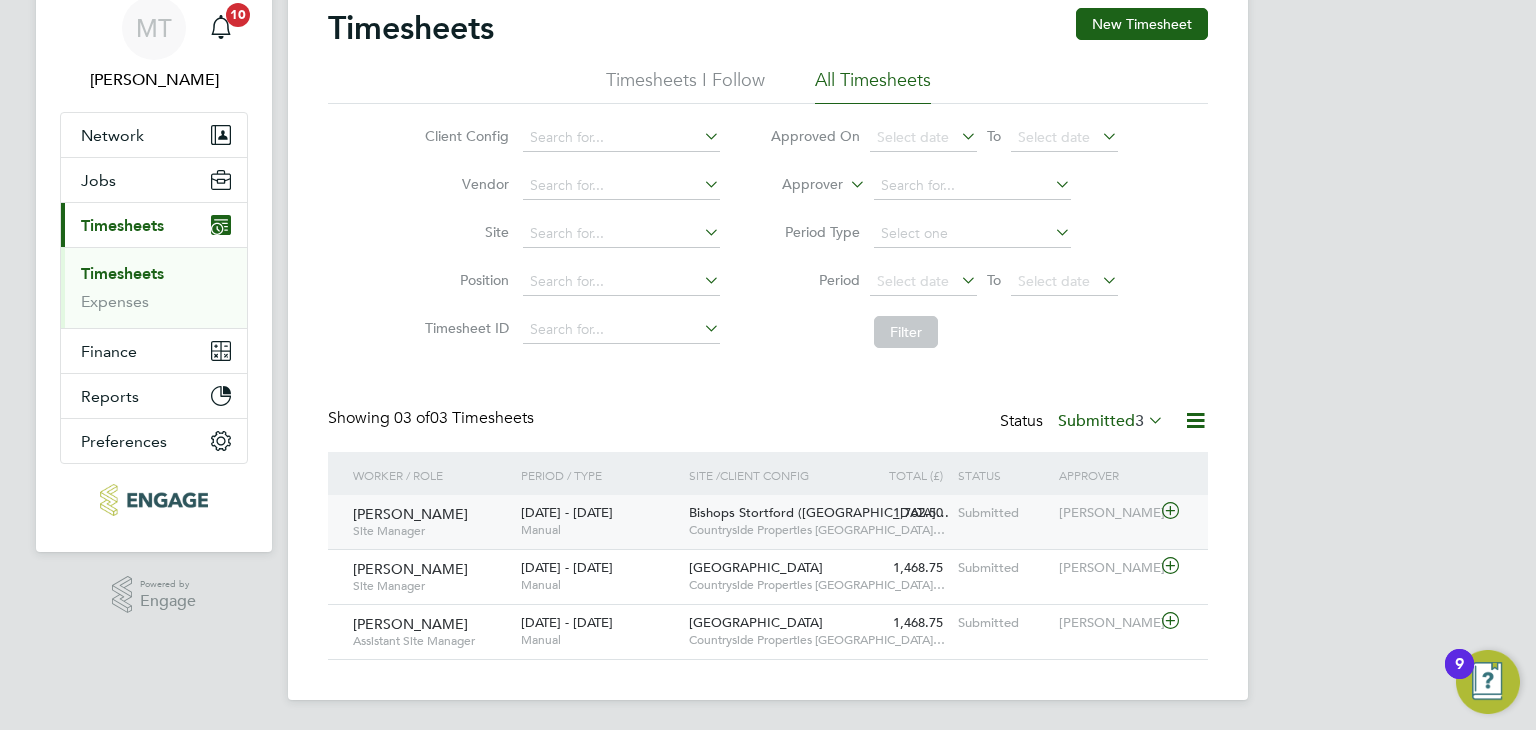 click 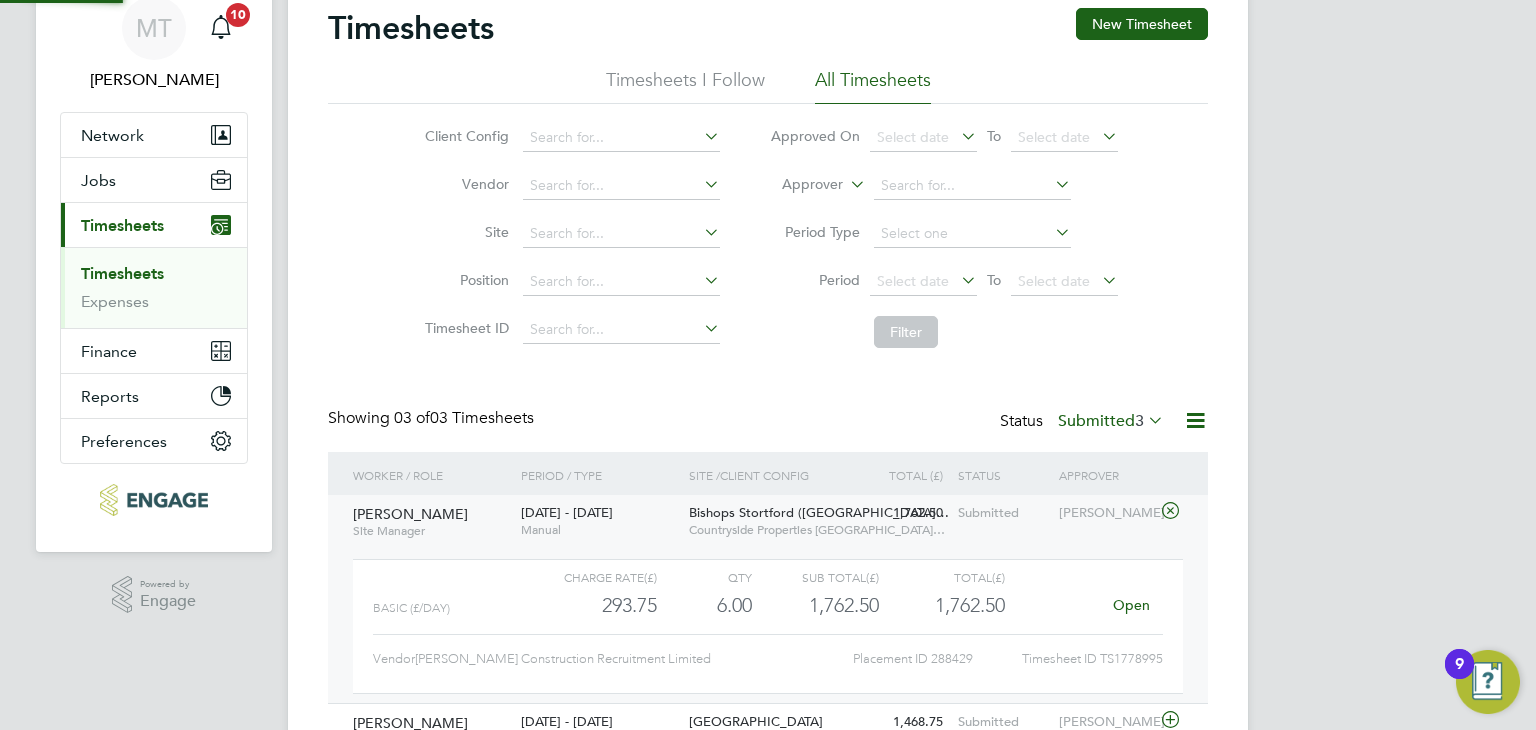 scroll, scrollTop: 9, scrollLeft: 9, axis: both 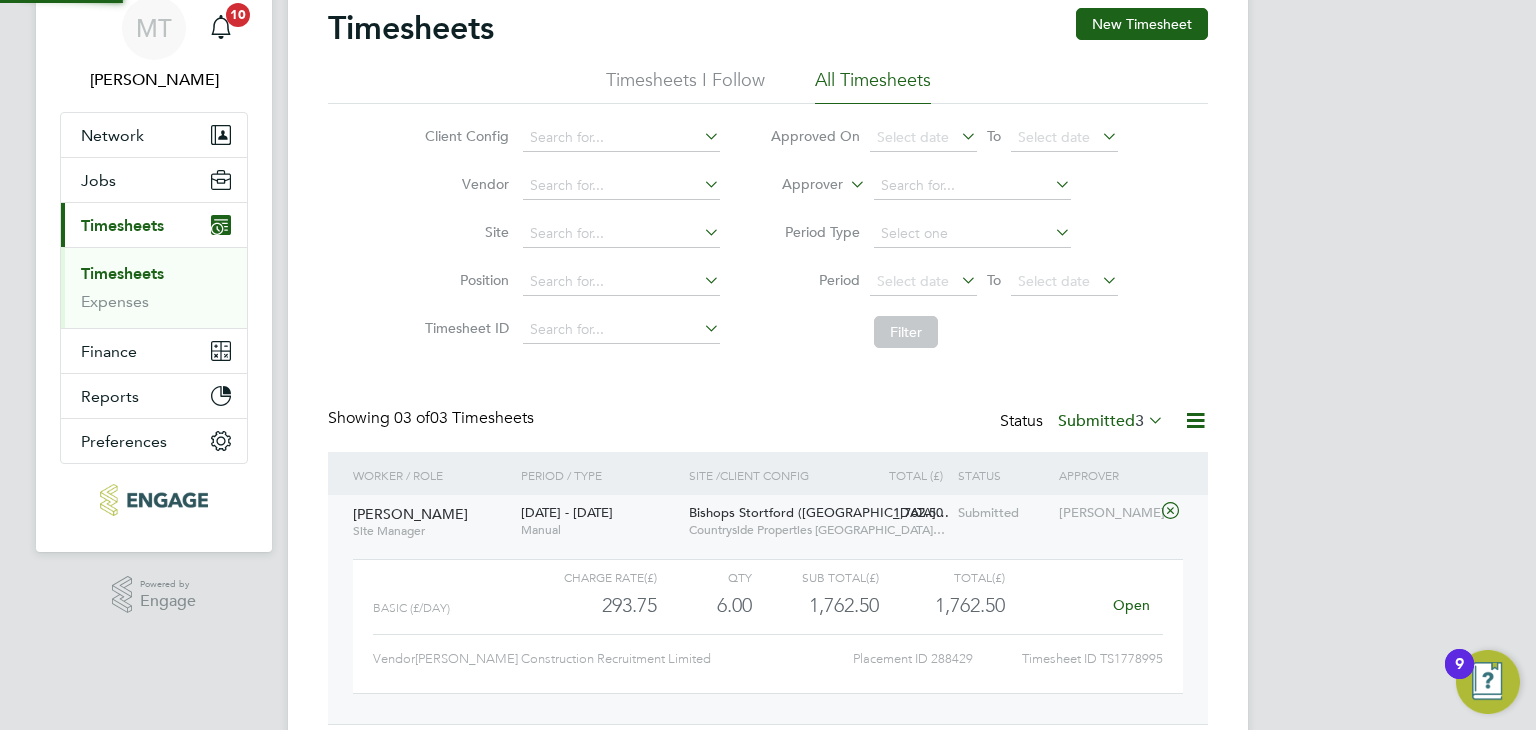 click on "Open" 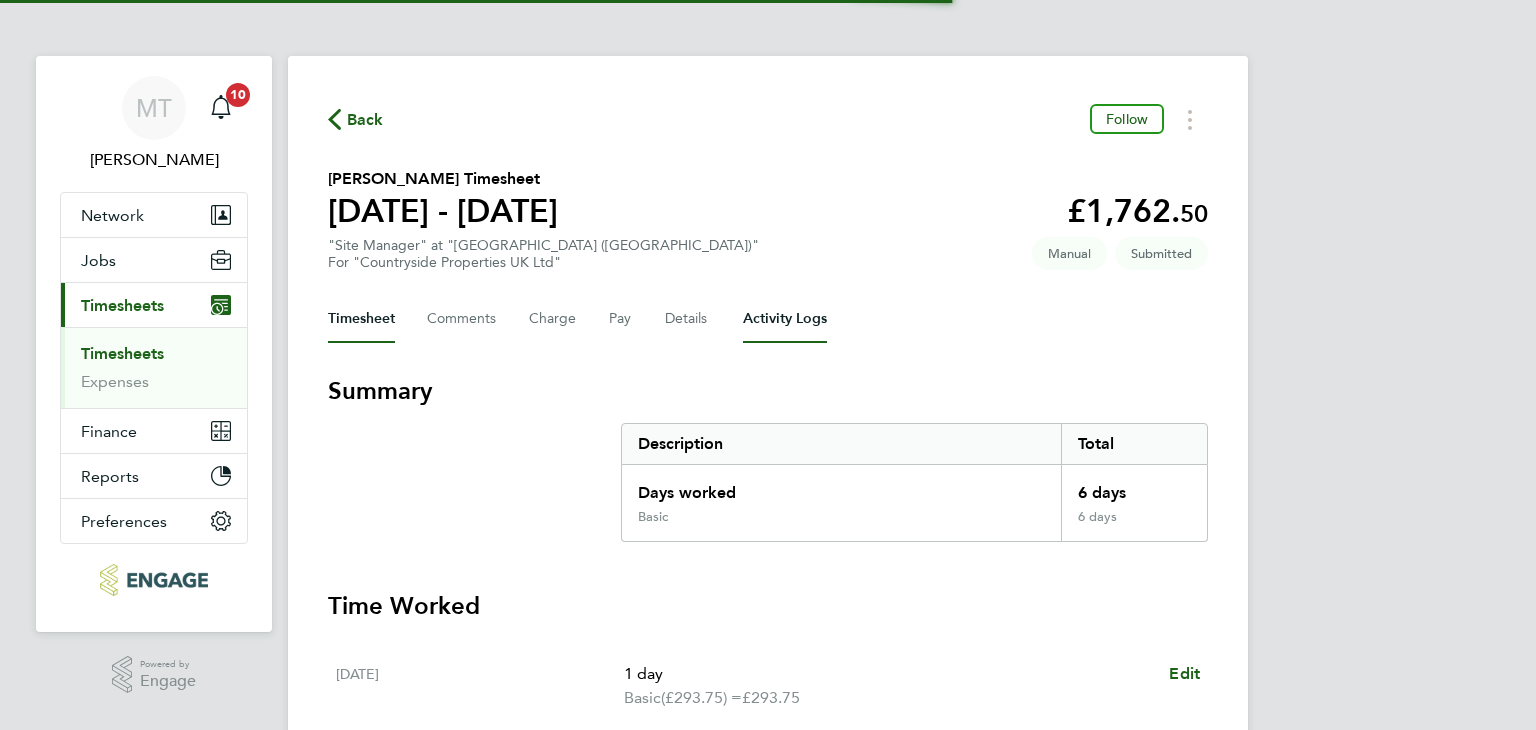 scroll, scrollTop: 0, scrollLeft: 0, axis: both 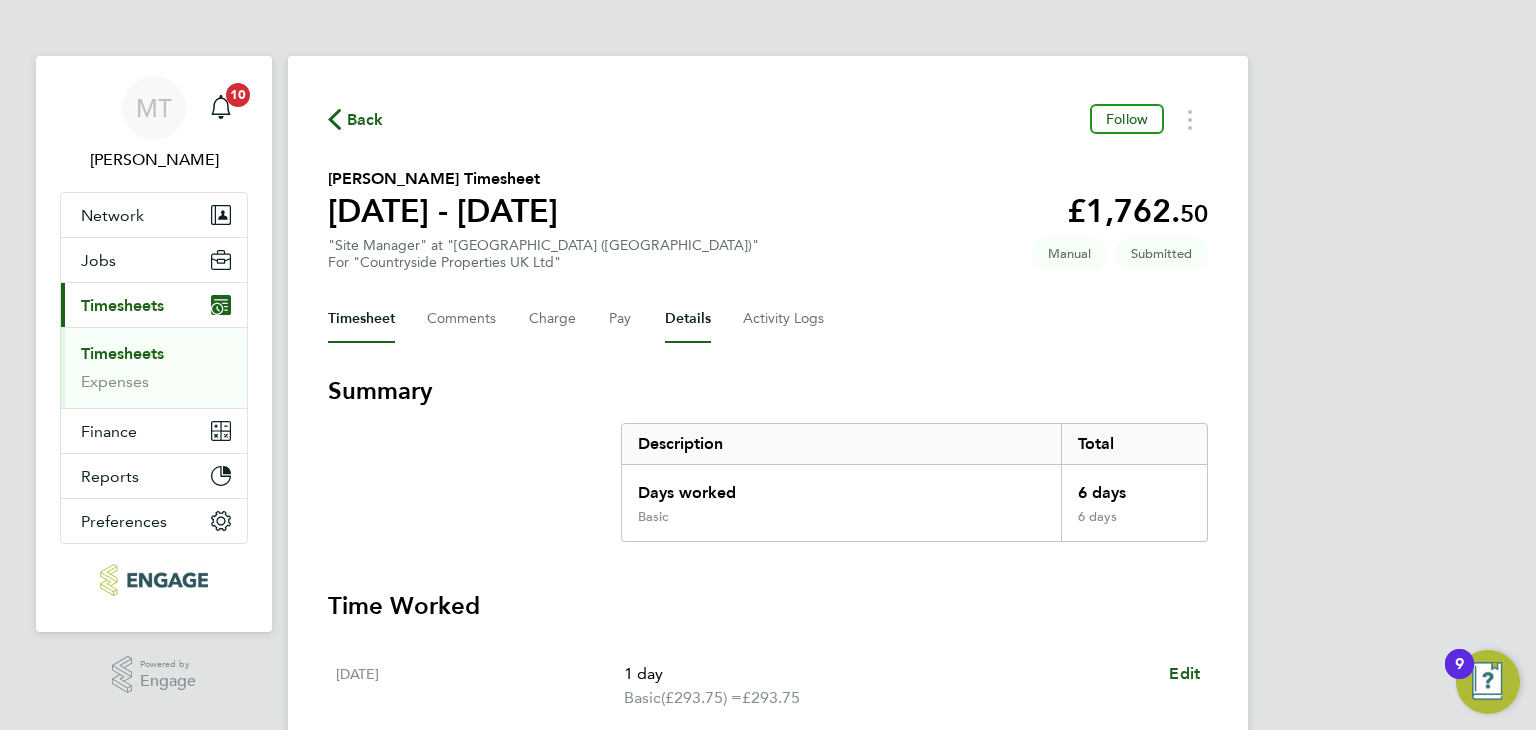 click on "Details" at bounding box center [688, 319] 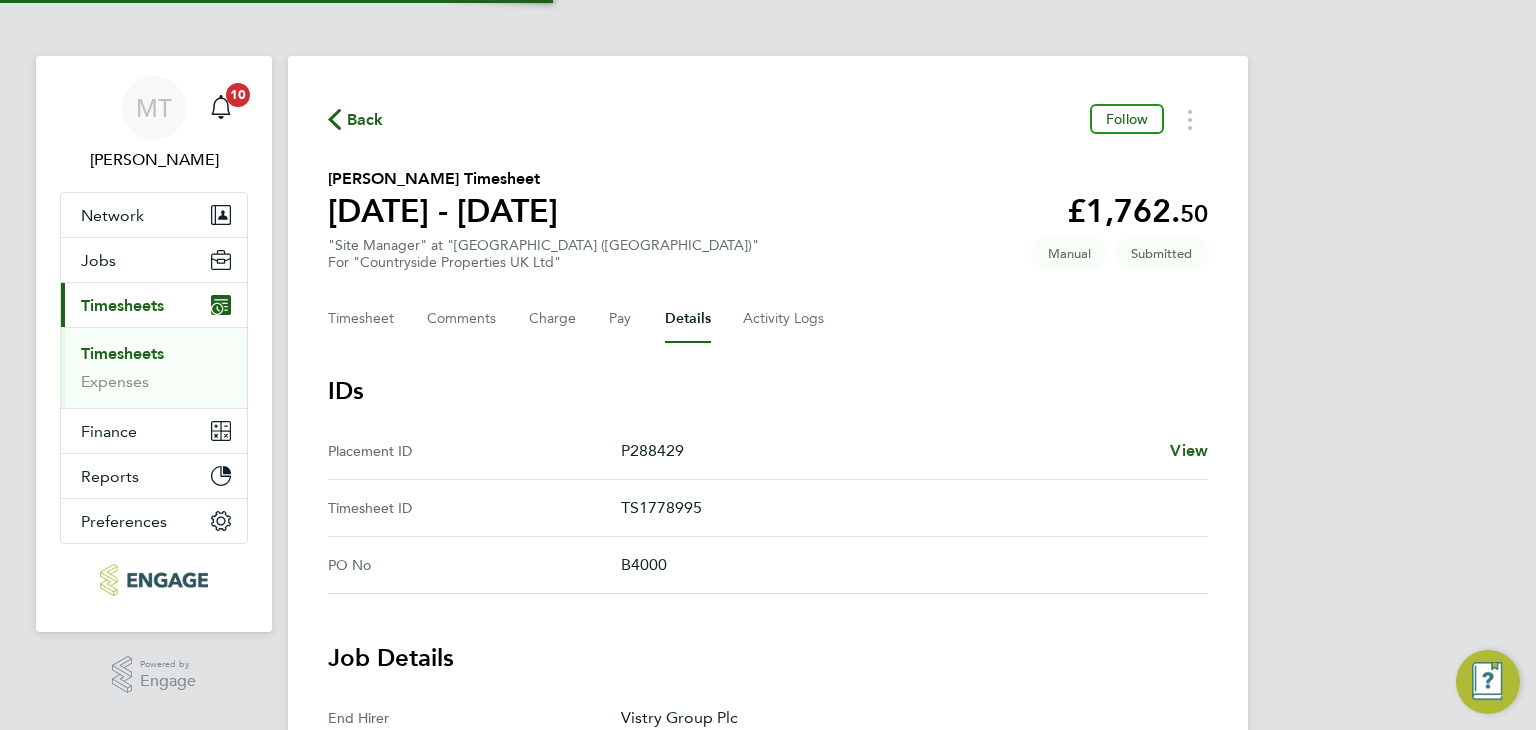 scroll, scrollTop: 721, scrollLeft: 0, axis: vertical 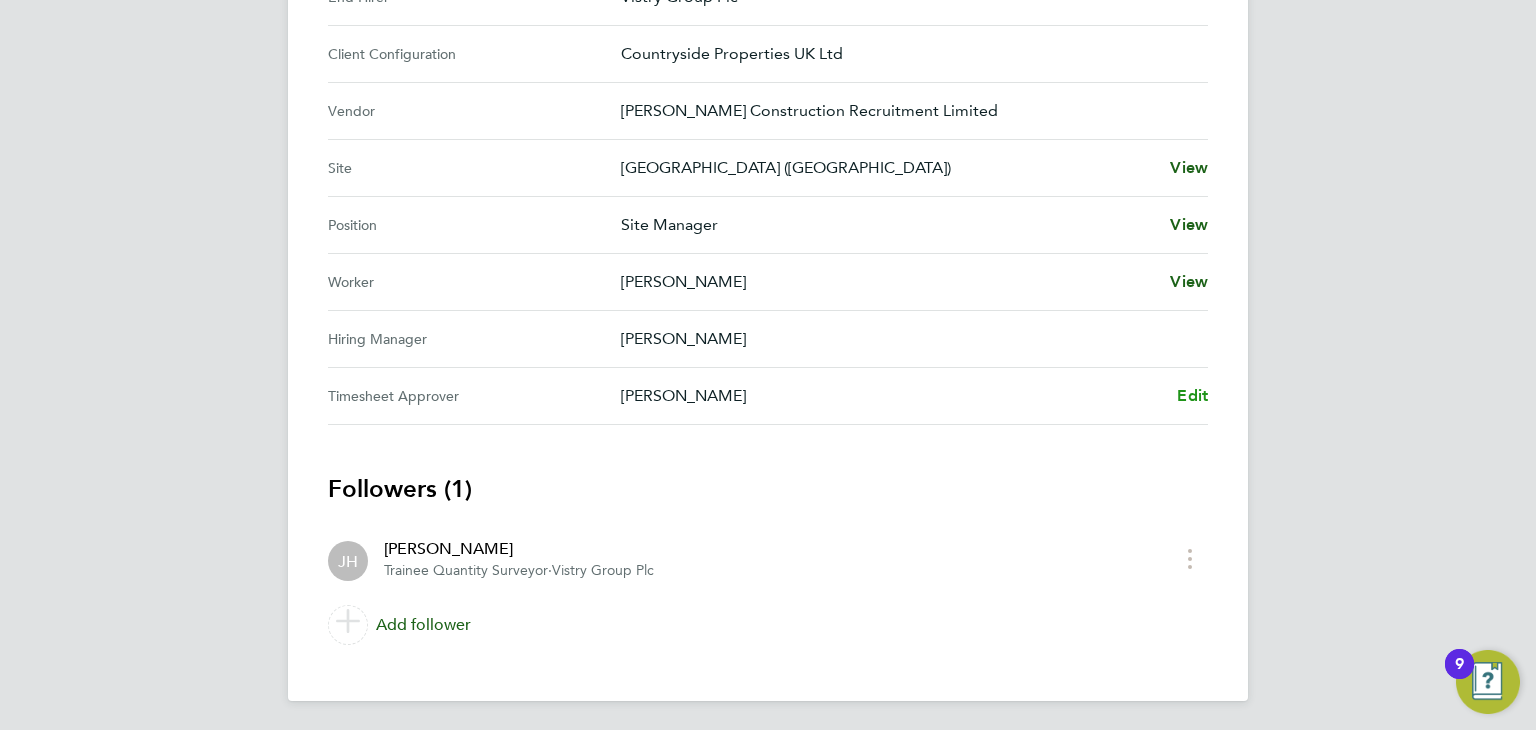 click on "Edit" at bounding box center [1192, 395] 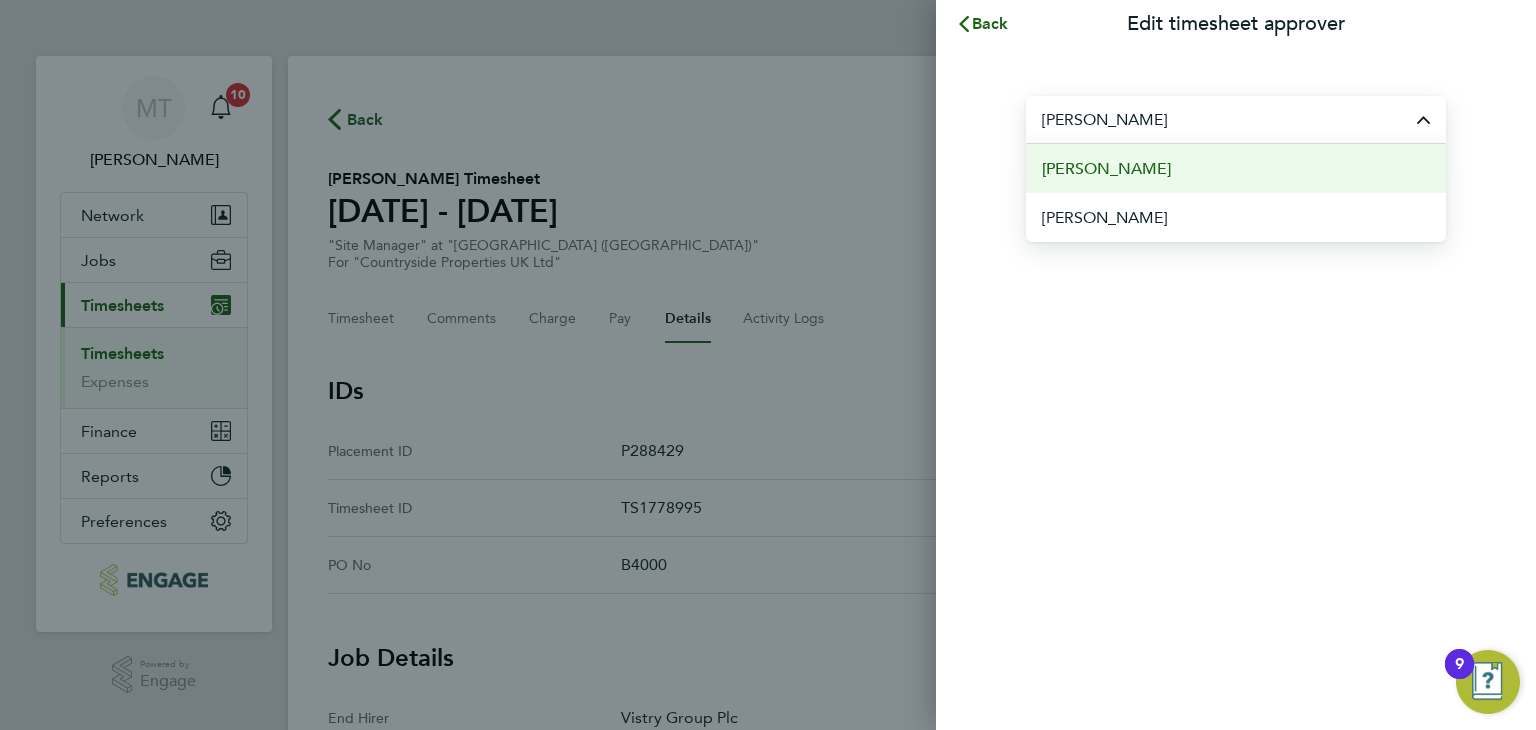 click on "[PERSON_NAME]" at bounding box center [1106, 169] 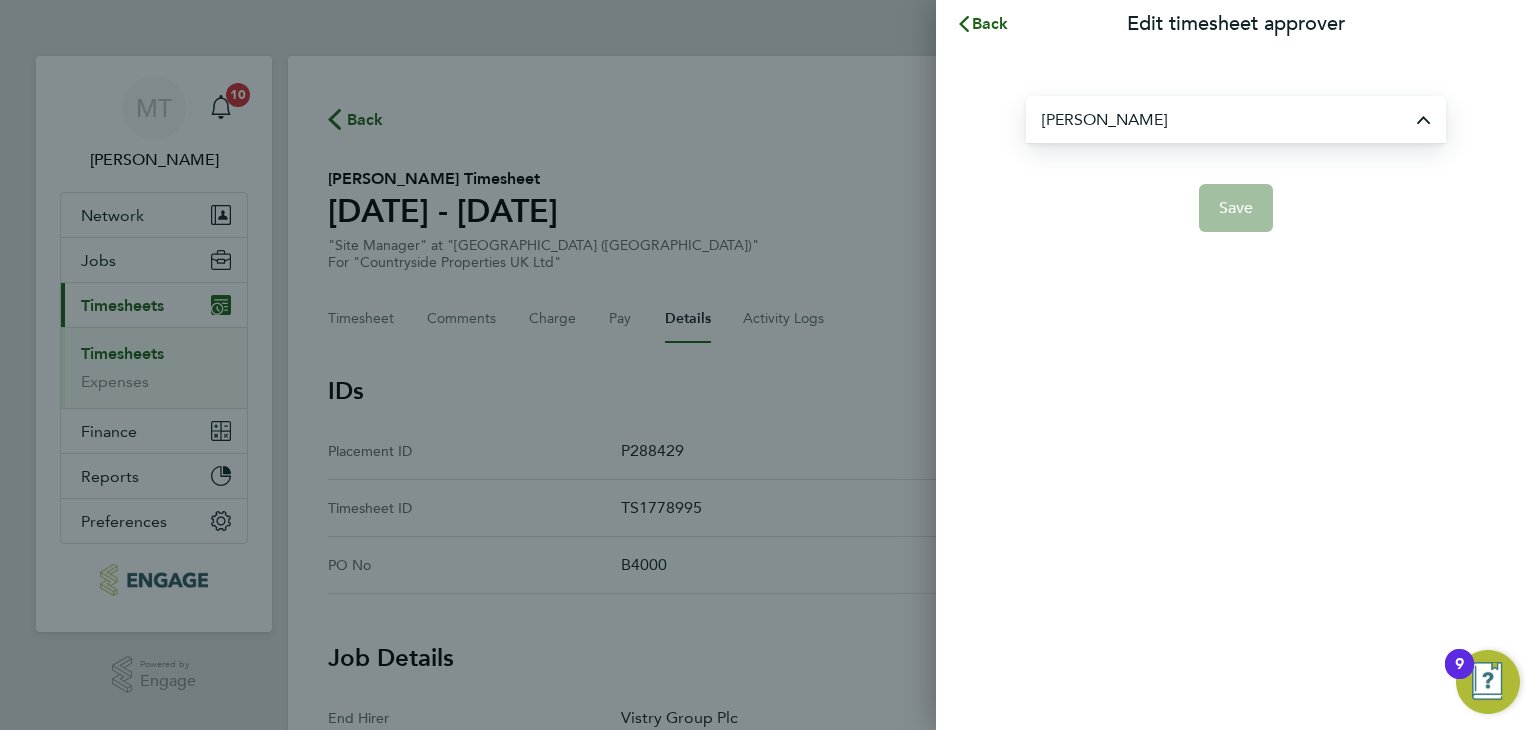 type on "[PERSON_NAME]" 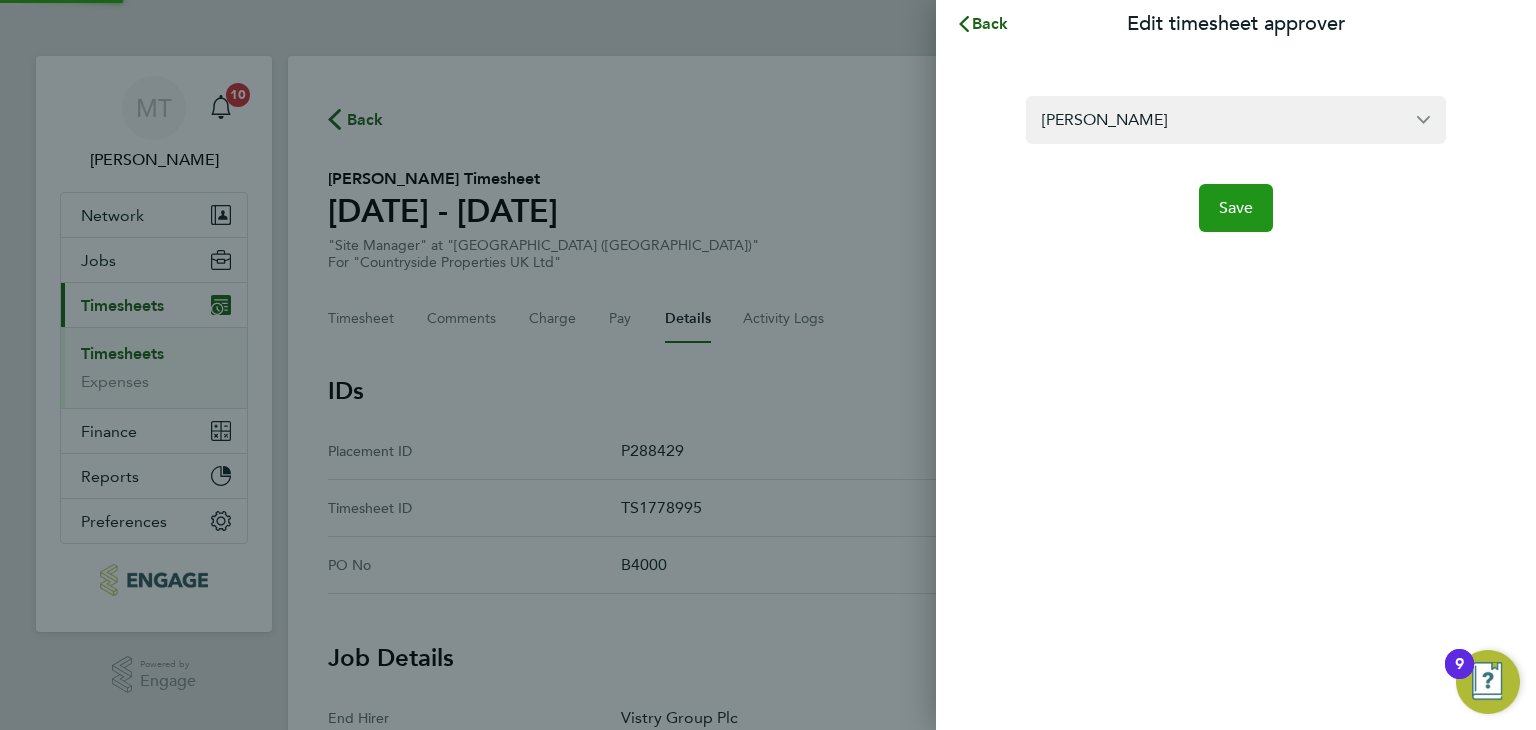click on "Save" 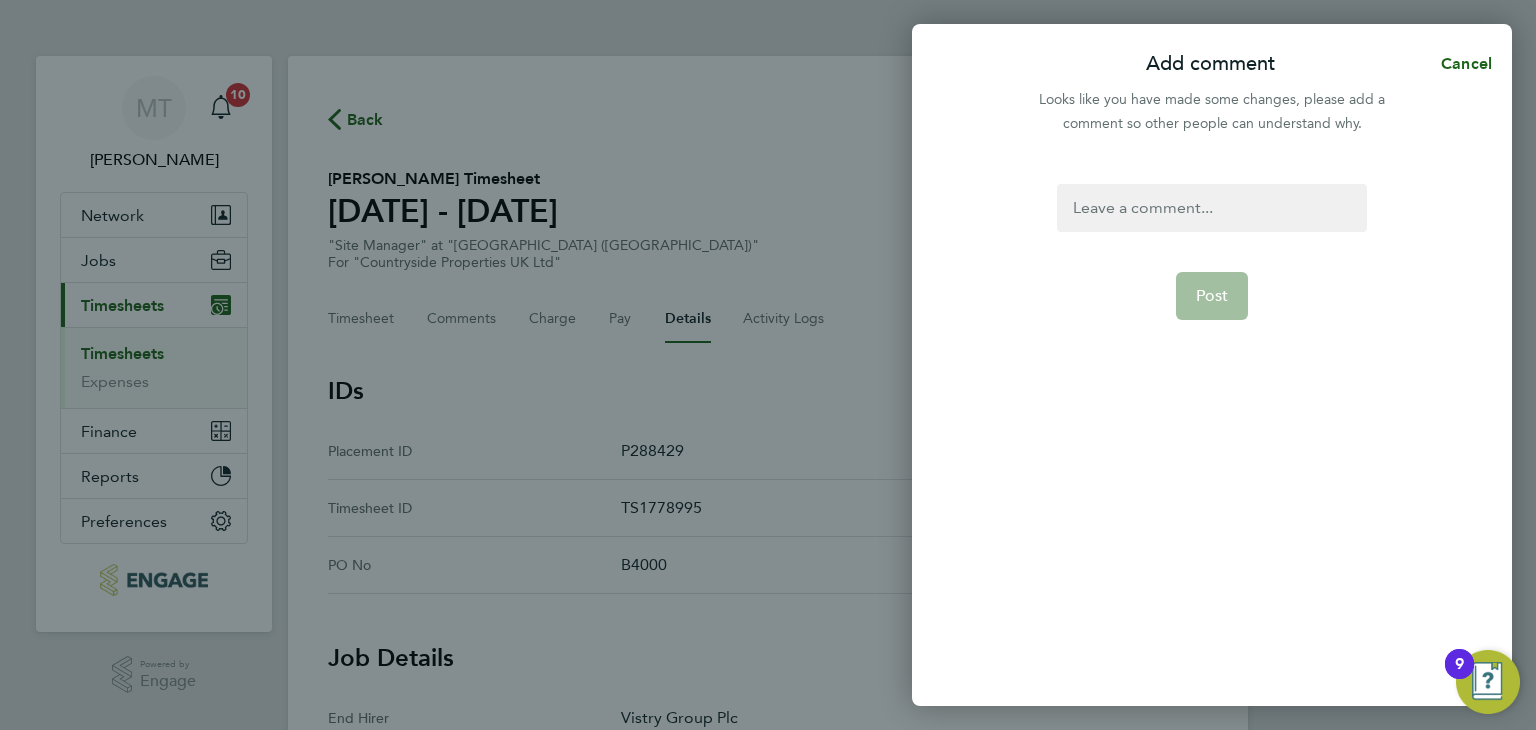 click at bounding box center [1211, 208] 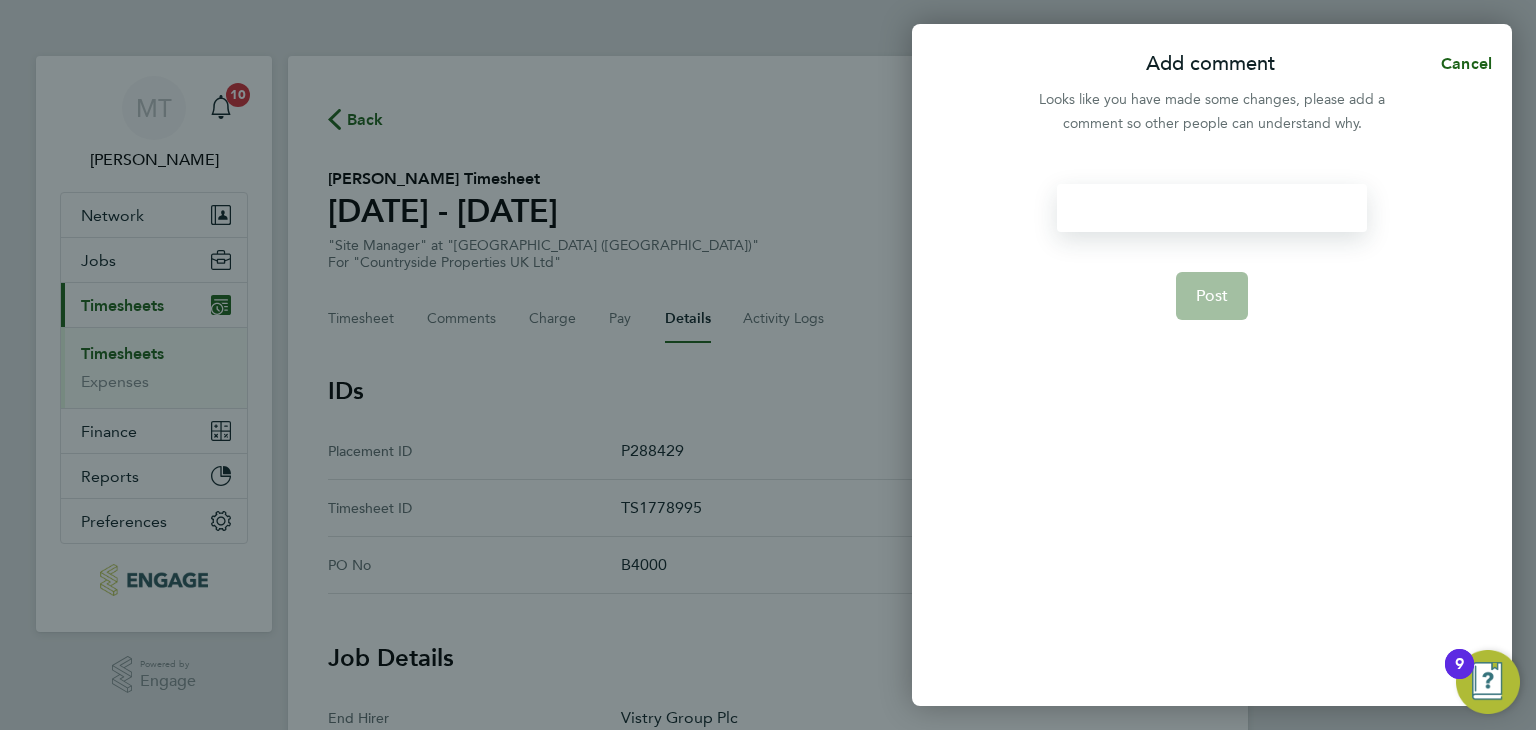 click at bounding box center [1211, 208] 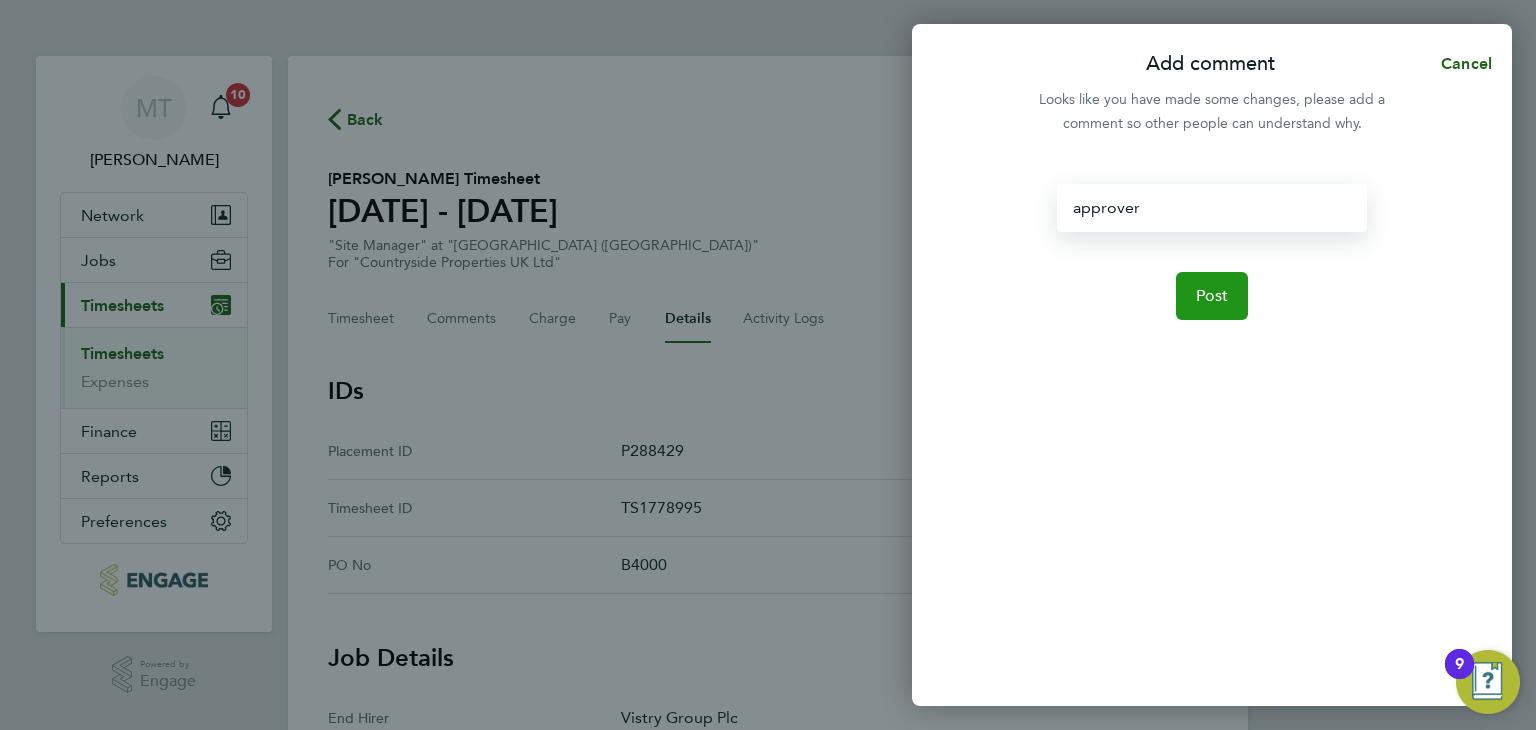 click on "Post" 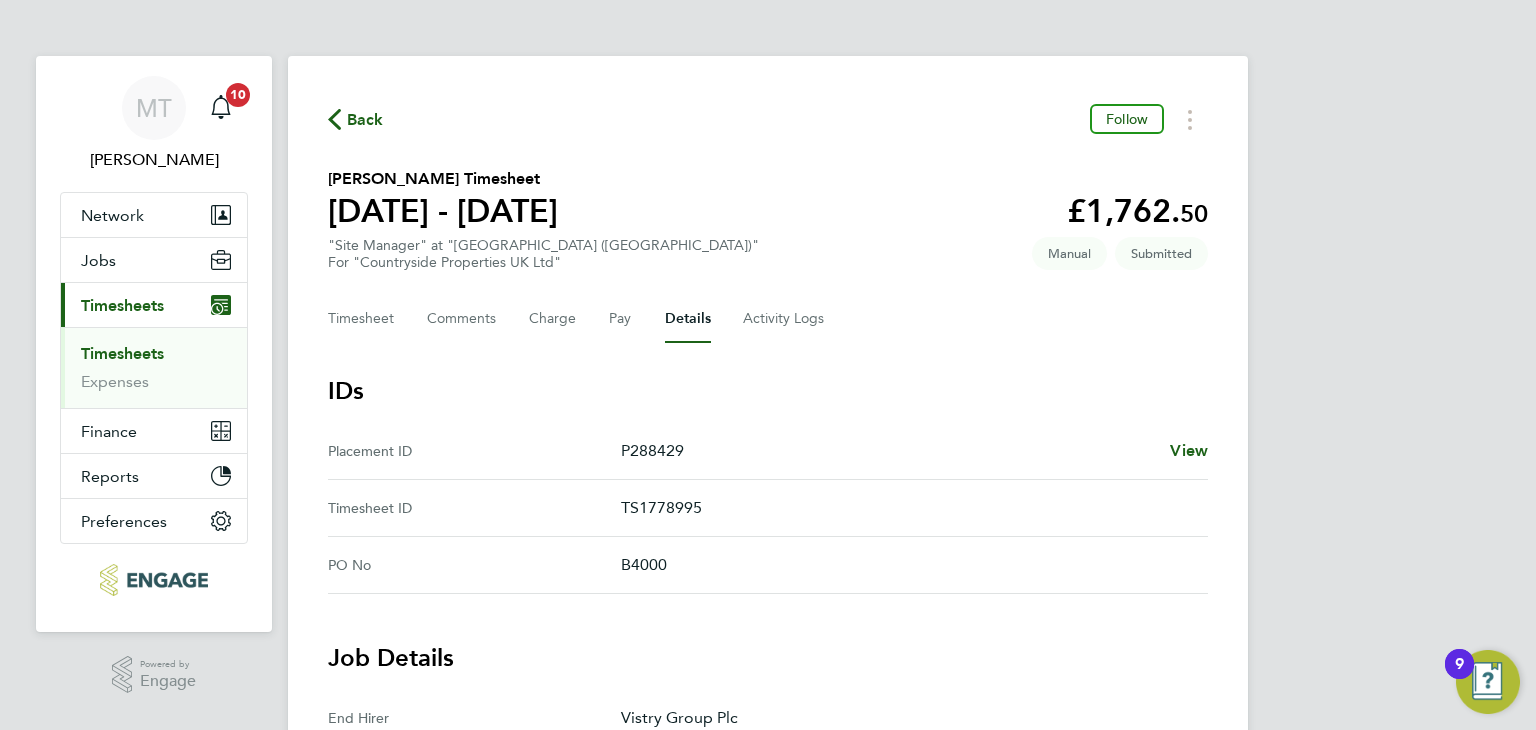click on "Back" 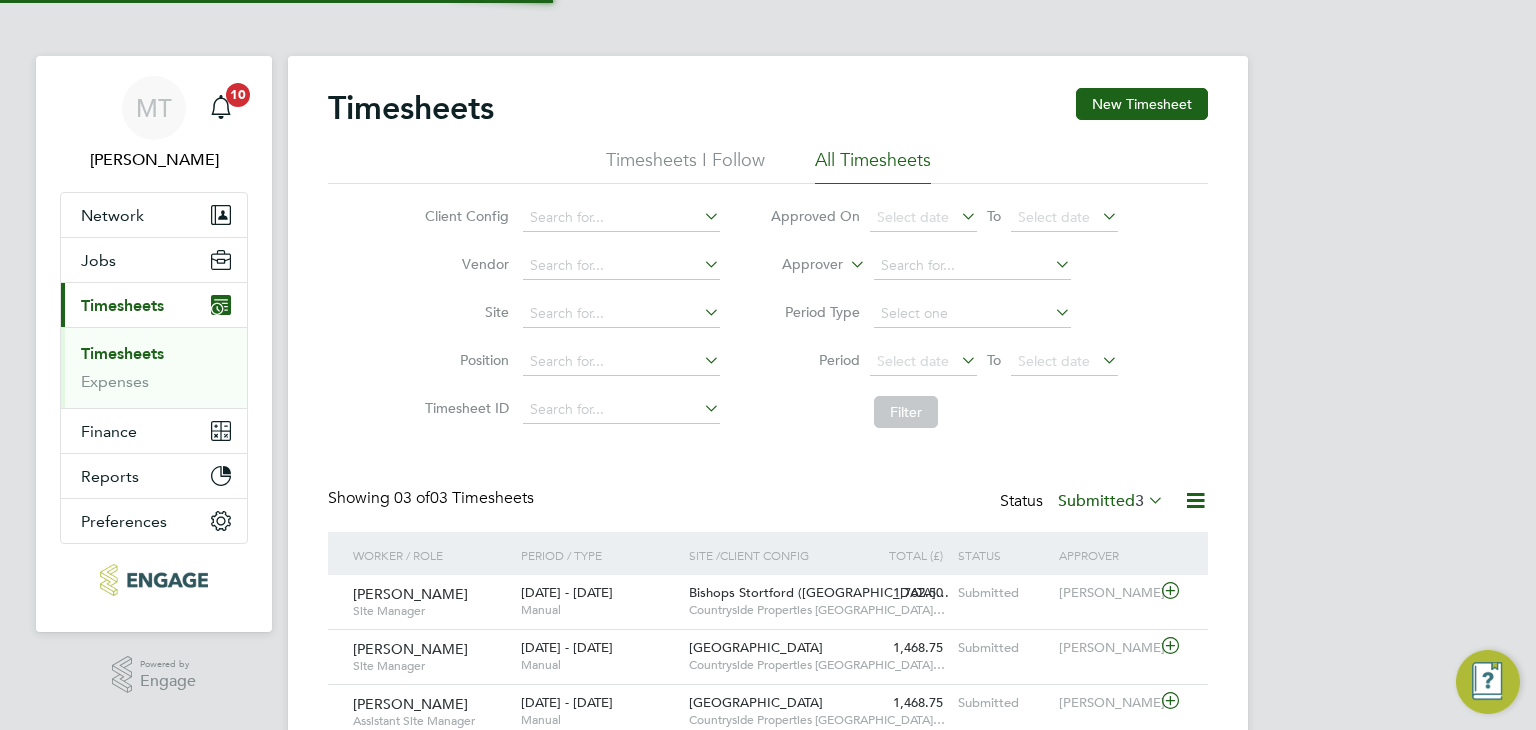 scroll, scrollTop: 9, scrollLeft: 10, axis: both 